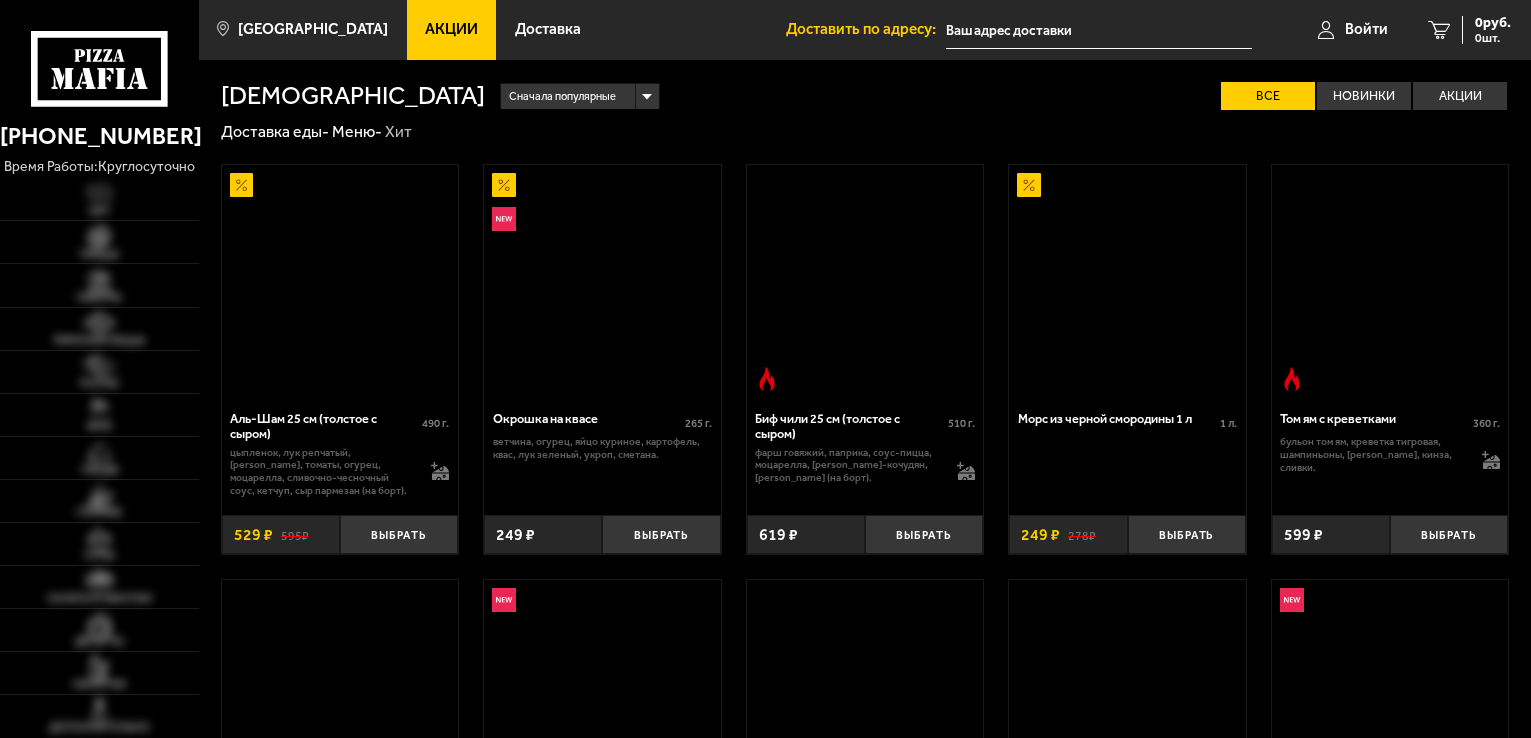 scroll, scrollTop: 0, scrollLeft: 0, axis: both 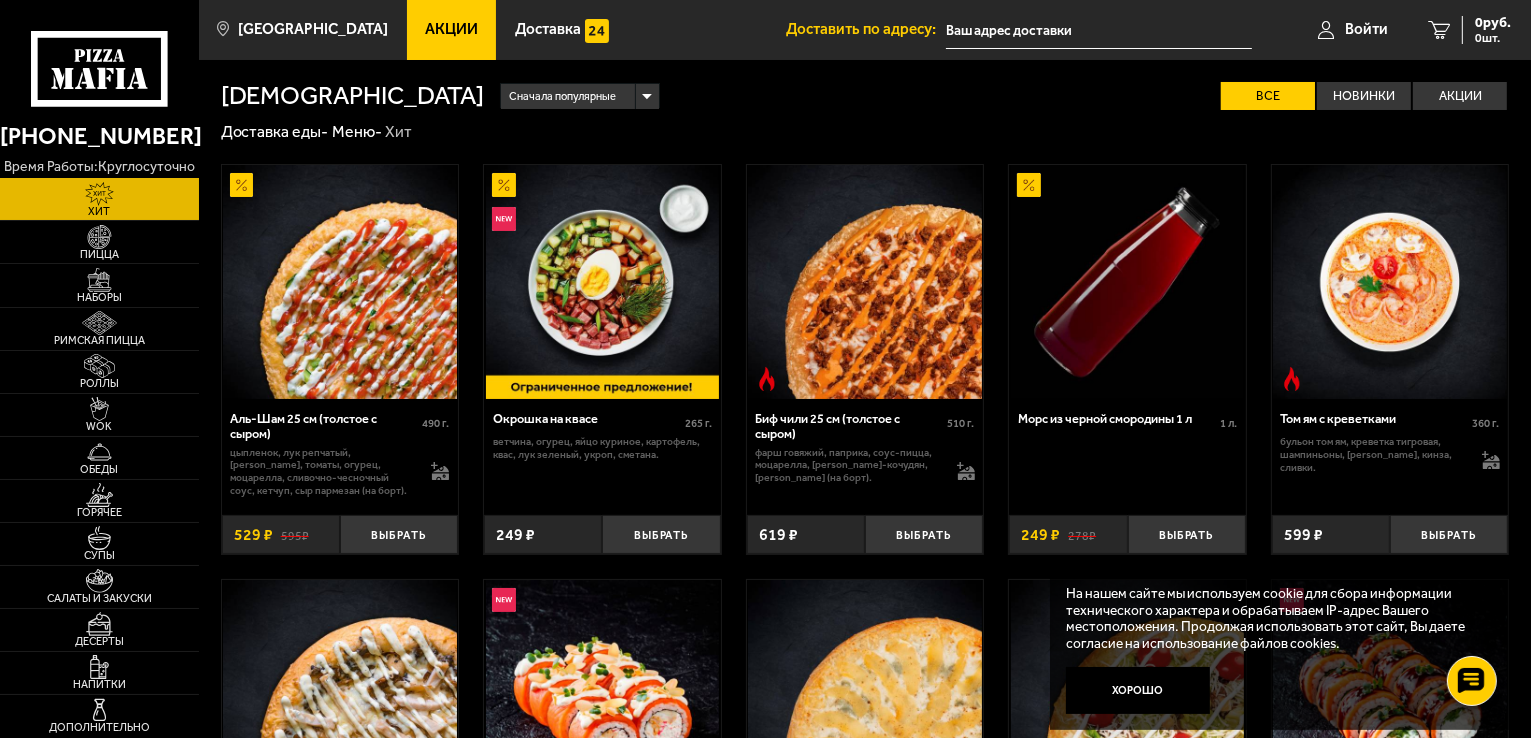click on "Акции" at bounding box center (451, 29) 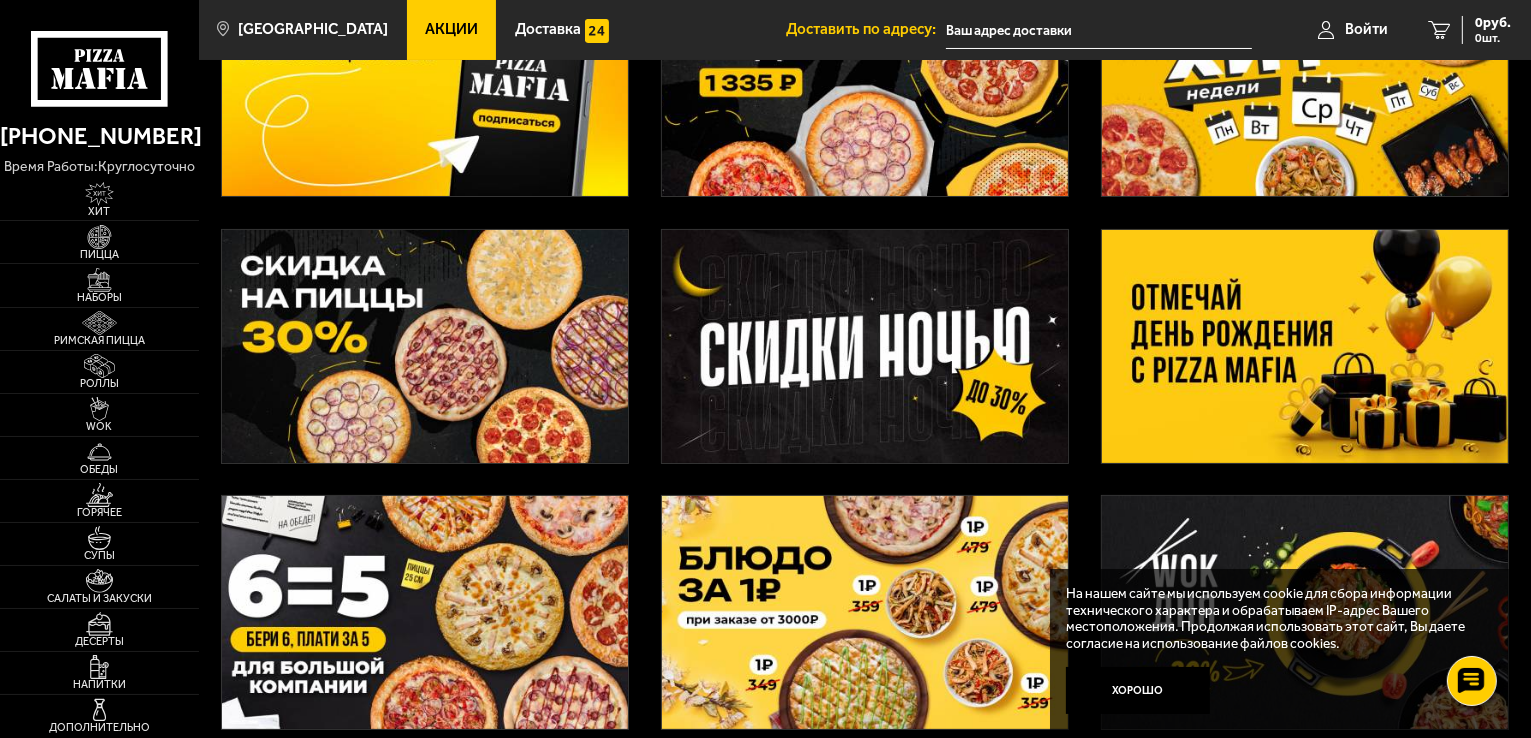 click at bounding box center [1305, 346] 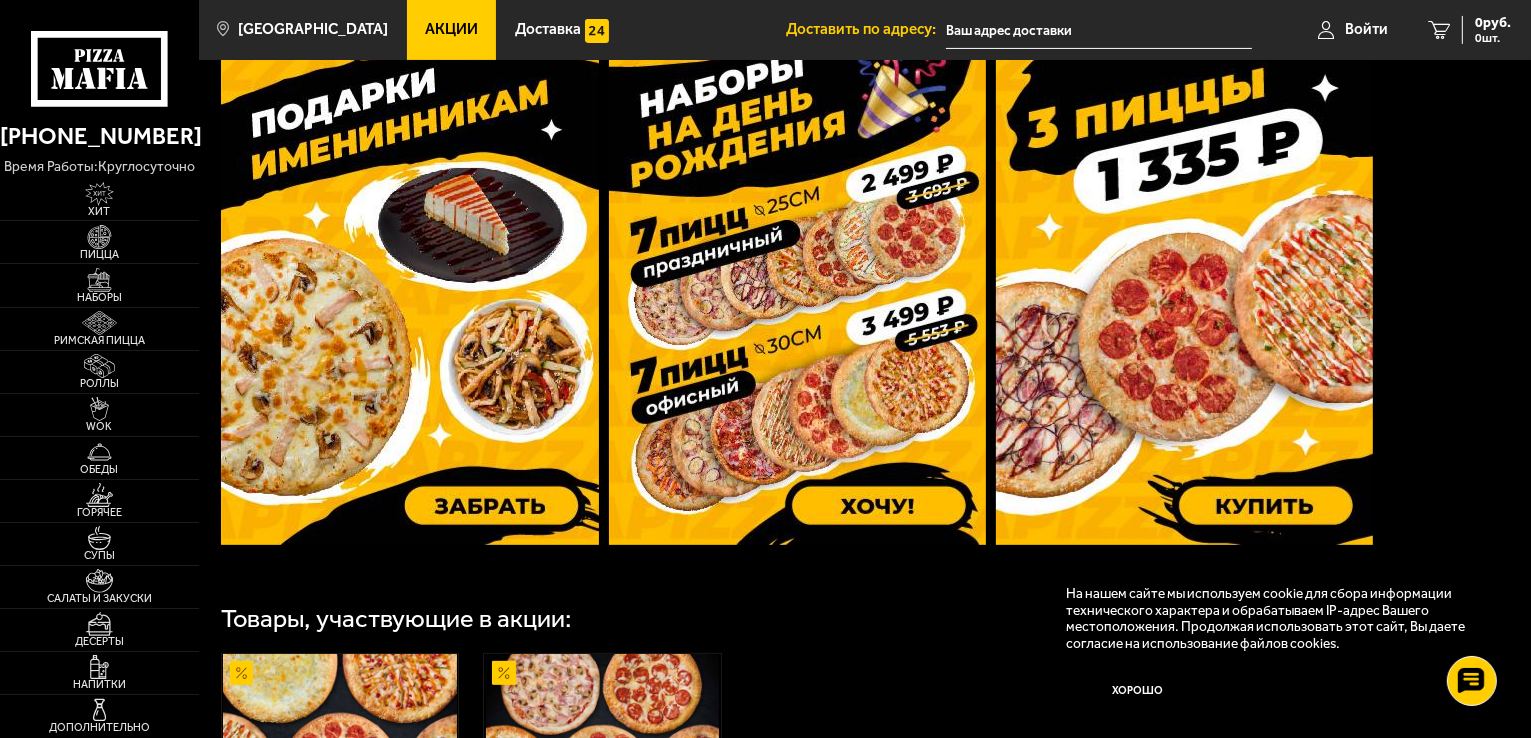 scroll, scrollTop: 491, scrollLeft: 0, axis: vertical 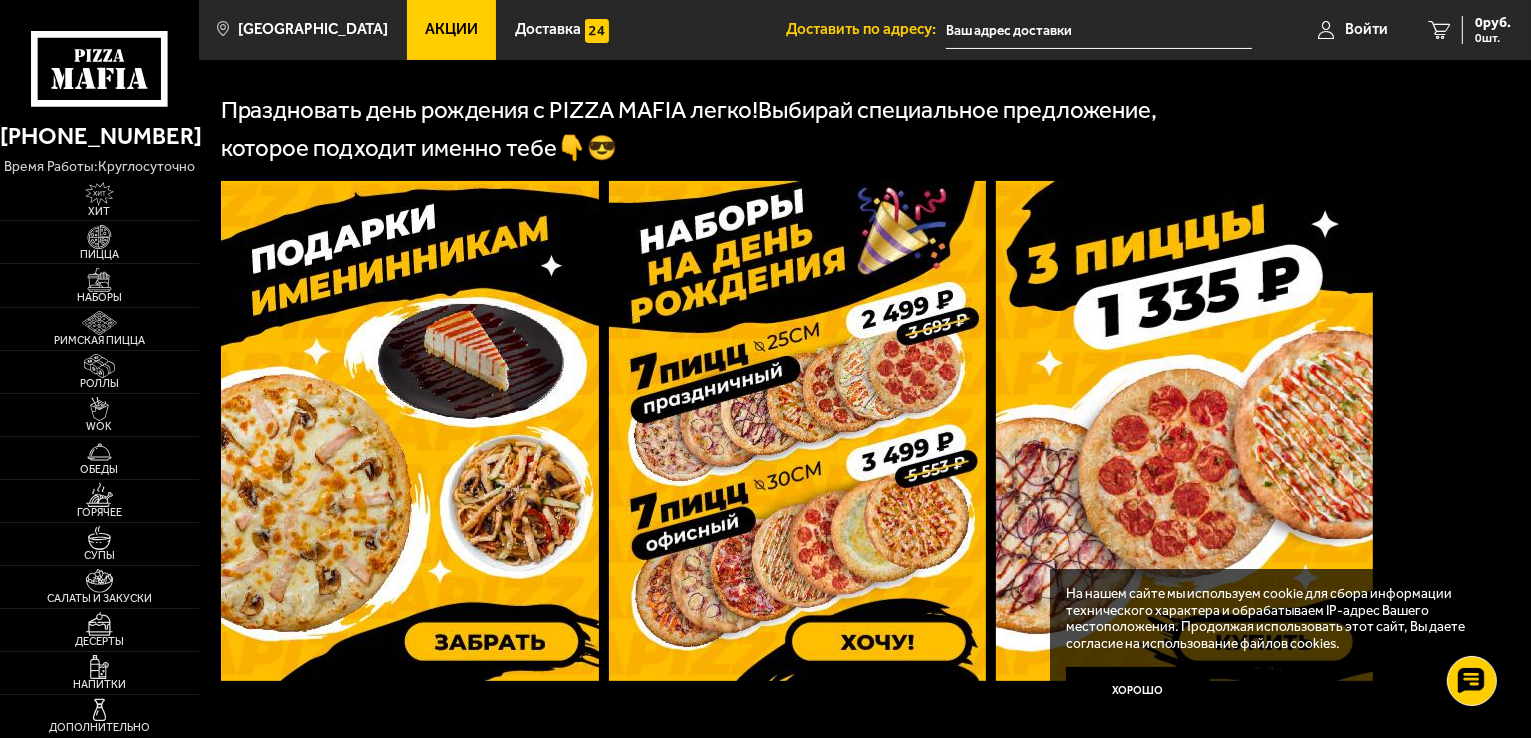 click at bounding box center [797, 431] 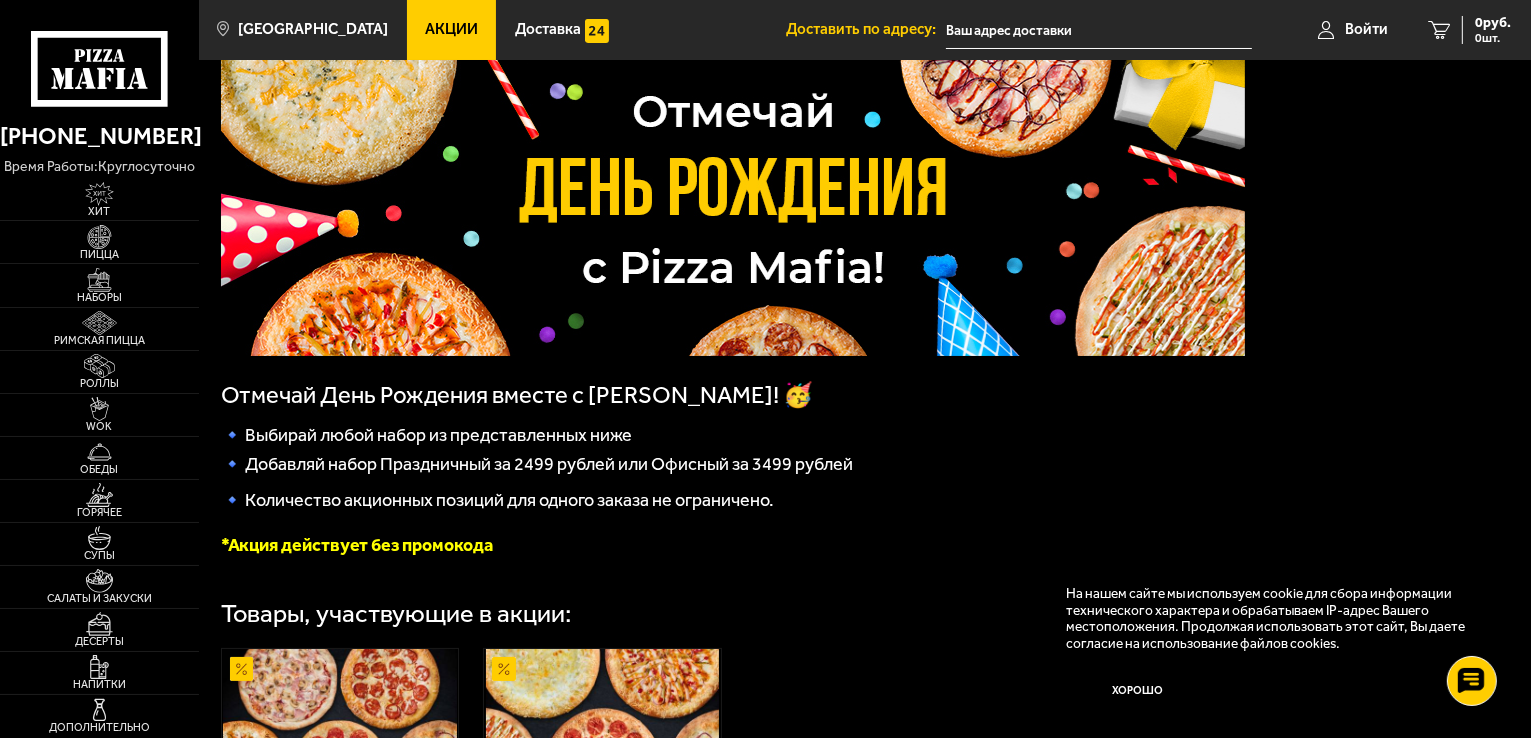 scroll, scrollTop: 200, scrollLeft: 0, axis: vertical 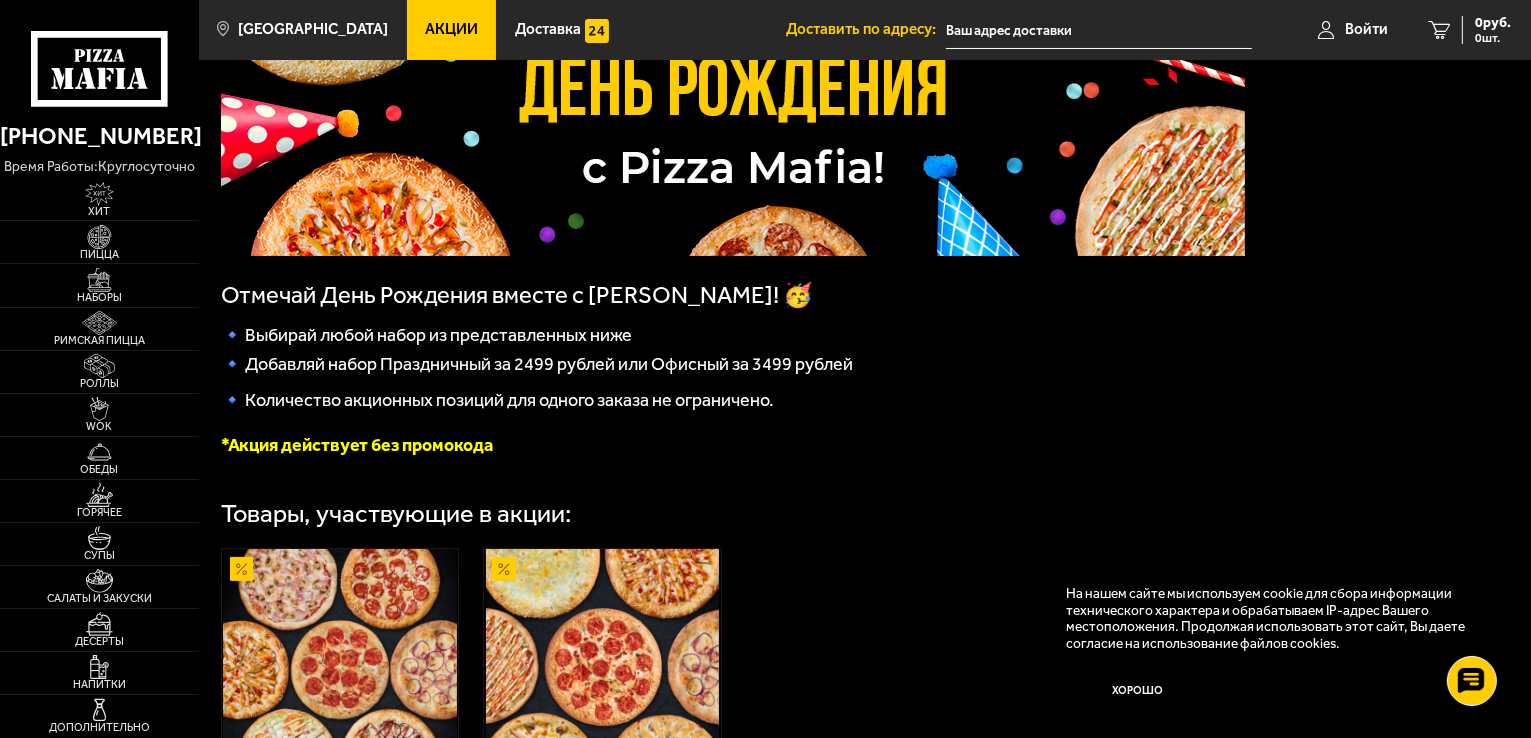 click on "Отмечай День Рождения вместе с [PERSON_NAME]! 🥳 🔹 Выбирай любой набор из представленных ниже  🔹 Добавляй набор Праздничный за 2499 рублей   или Офисный за 3499 рублей 🔹 Количество акционных позиций для одного заказа не ограничено. *Акция действует без промокода Товары, участвующие в акции: Праздничный (7 пицц 25 см) 2570   г . Карбонара 25 см (тонкое тесто), Прошутто Фунги 25 см (тонкое тесто), Пепперони 25 см (толстое с сыром), Фермерская 25 см (толстое с сыром), Чикен Барбекю 25 см (толстое с сыром), Пепперони Пиканто 25 см (толстое с сыром) , Чикен Ранч 25 см (тонкое тесто). Выбрать" at bounding box center [865, 486] 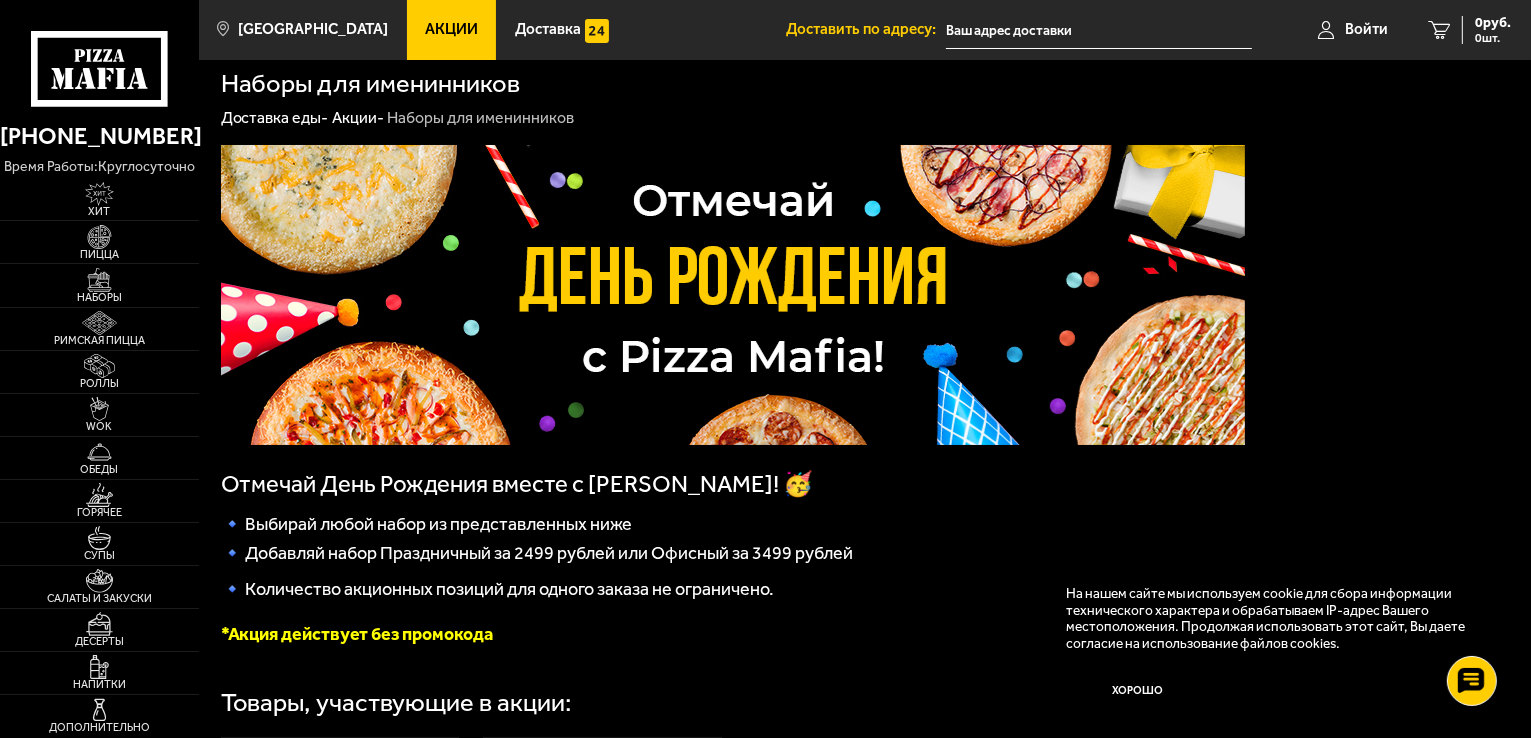 scroll, scrollTop: 0, scrollLeft: 0, axis: both 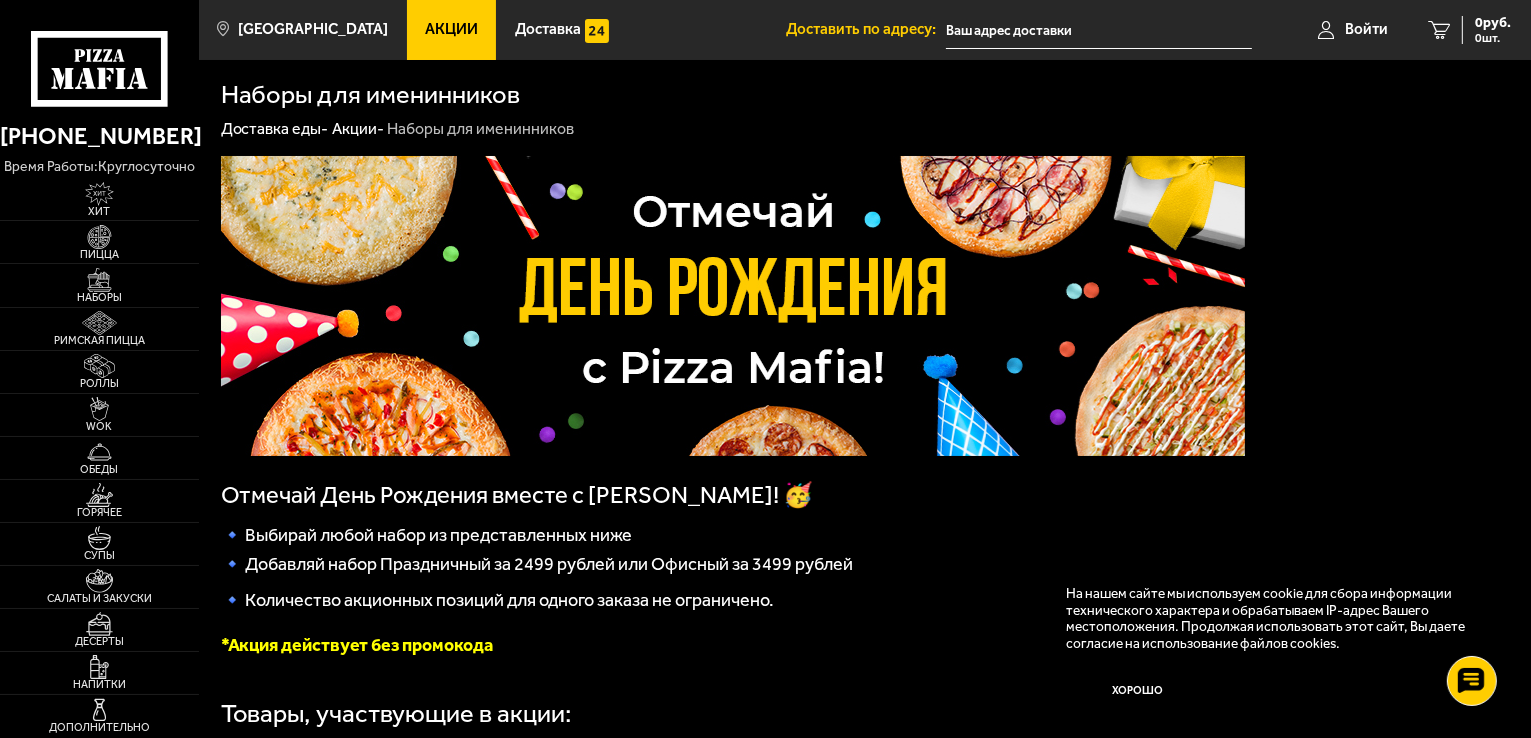click at bounding box center (733, 306) 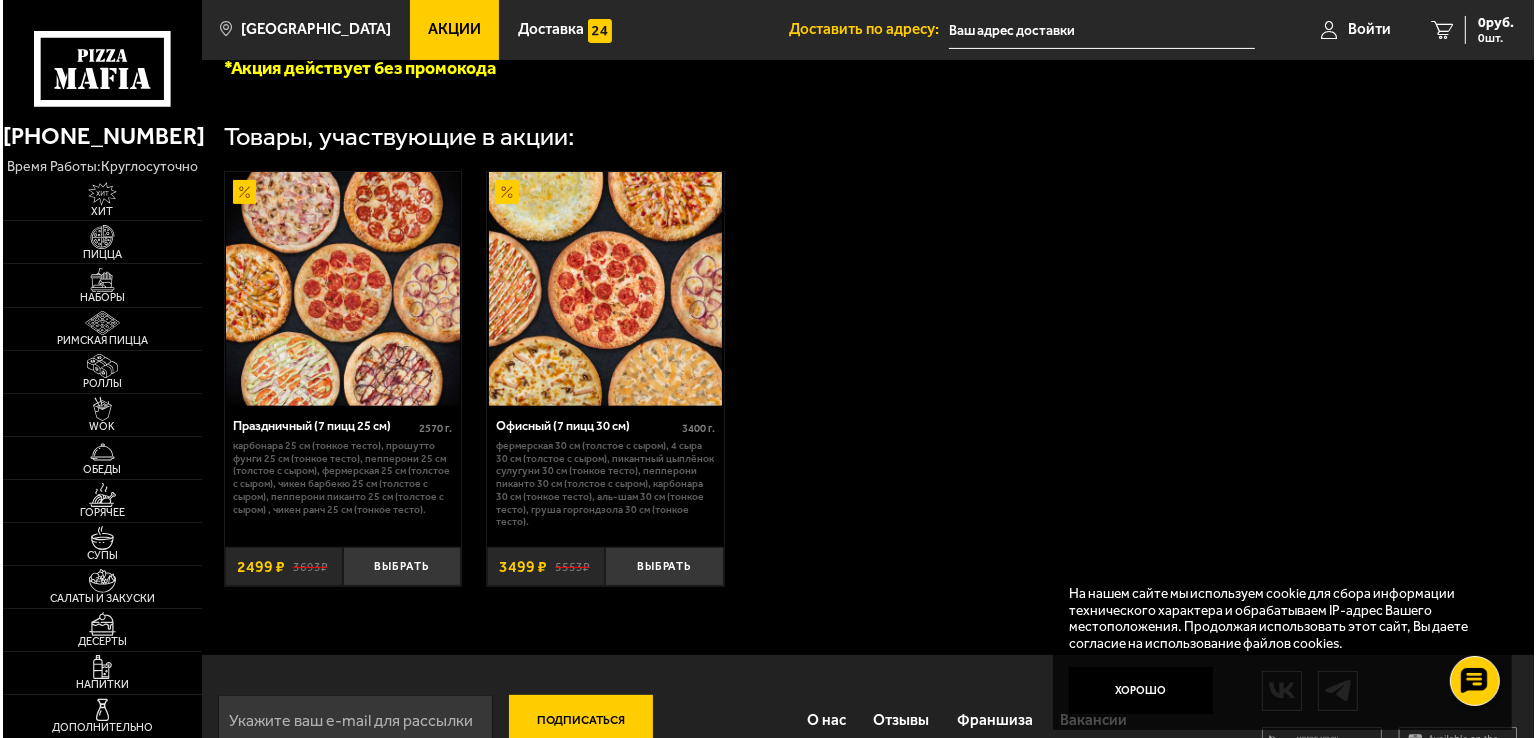scroll, scrollTop: 600, scrollLeft: 0, axis: vertical 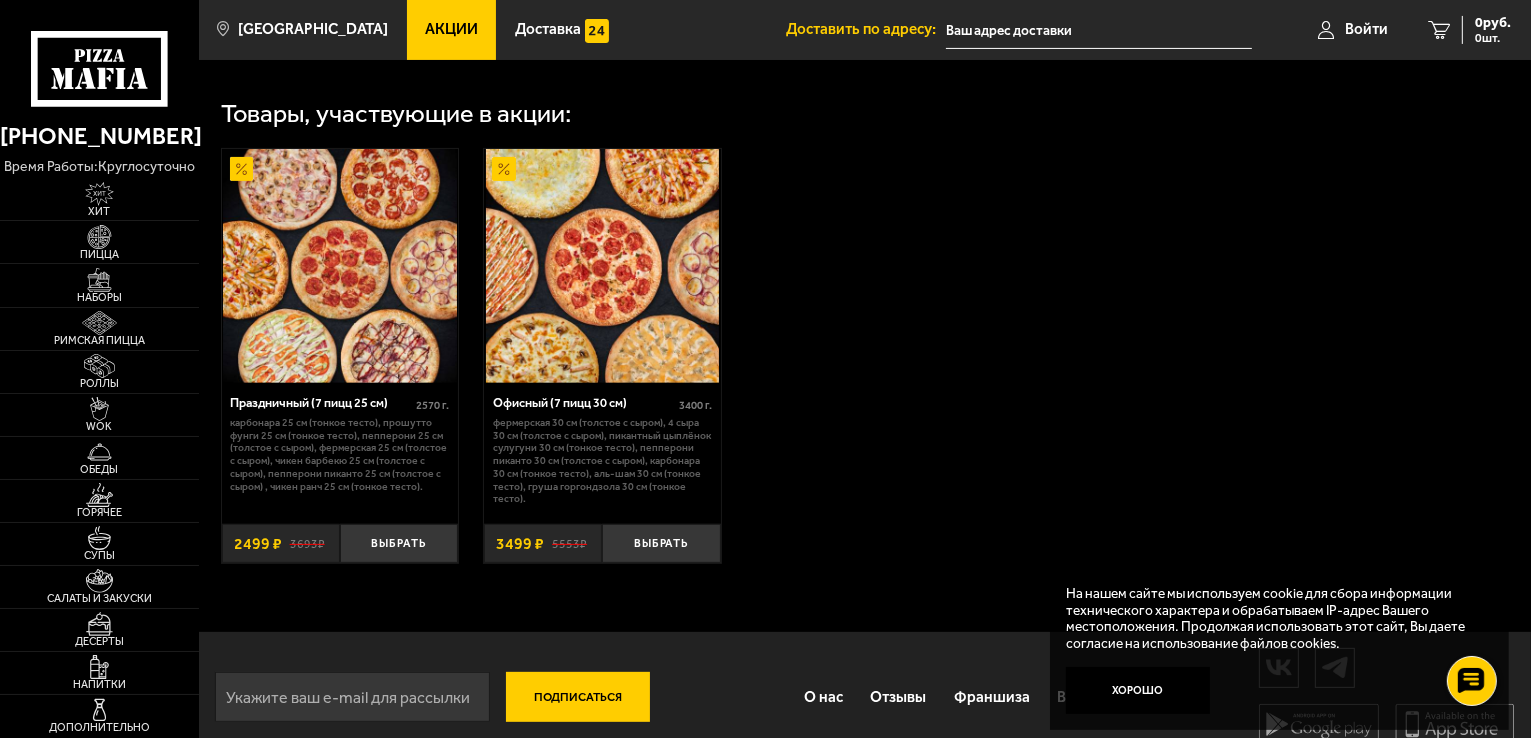 click at bounding box center (340, 266) 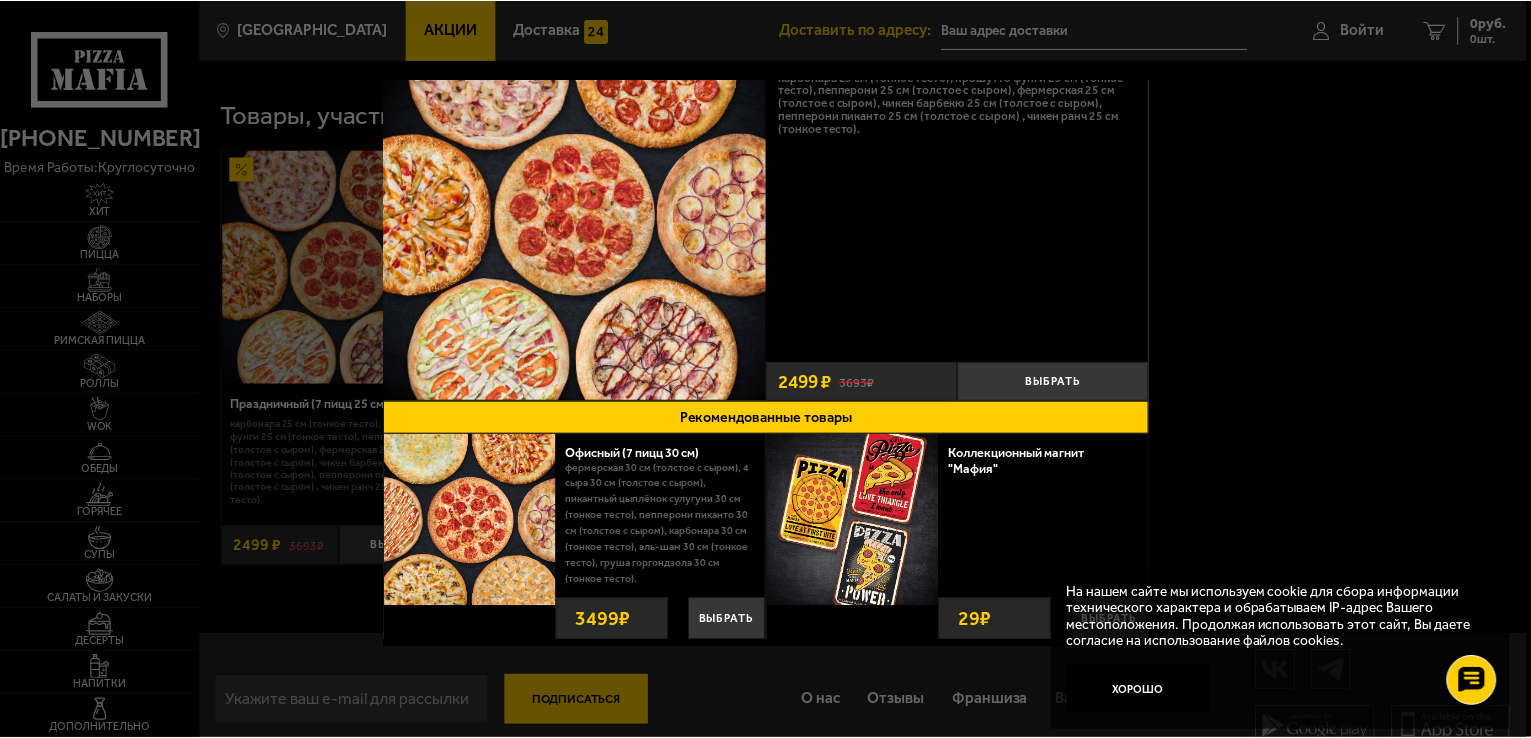 scroll, scrollTop: 0, scrollLeft: 0, axis: both 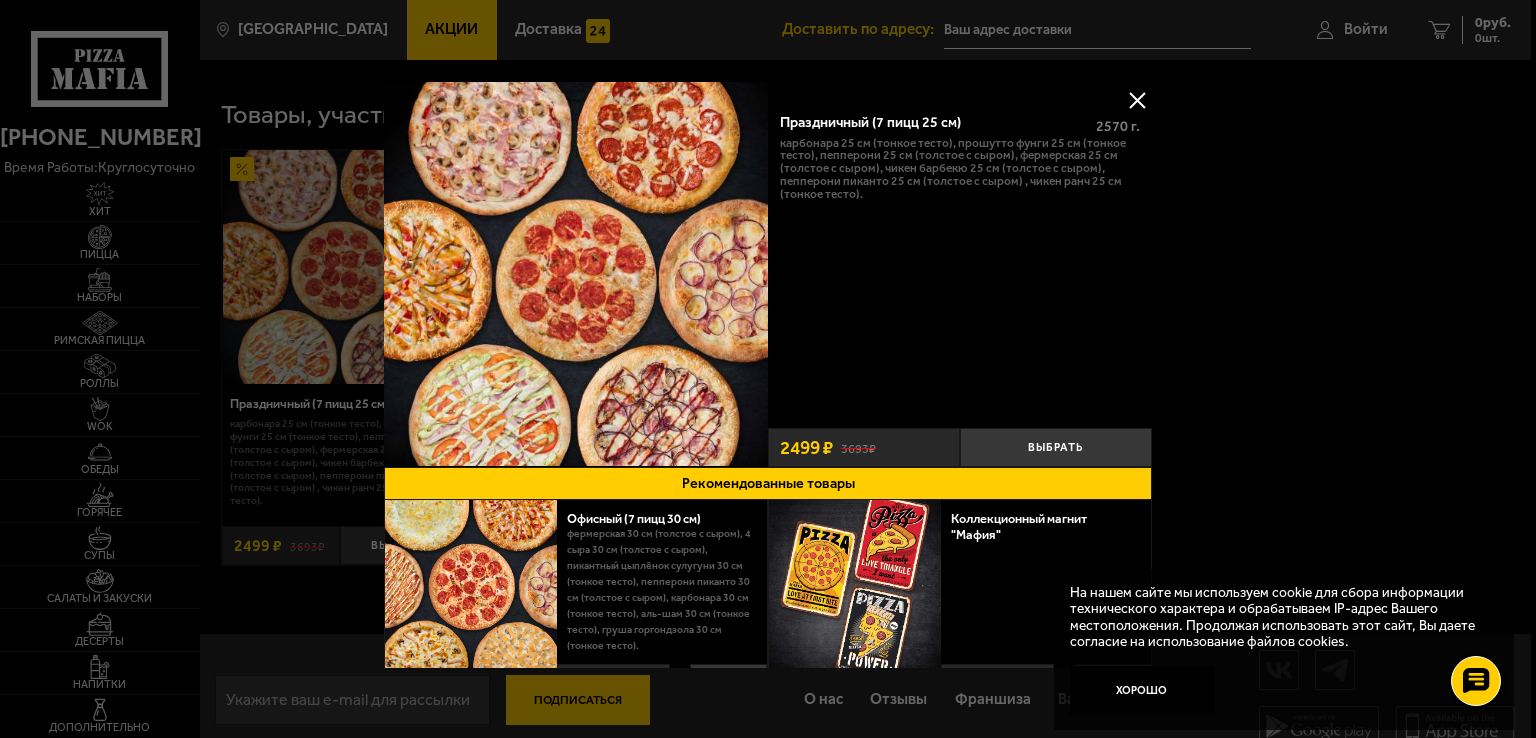 click at bounding box center [1137, 100] 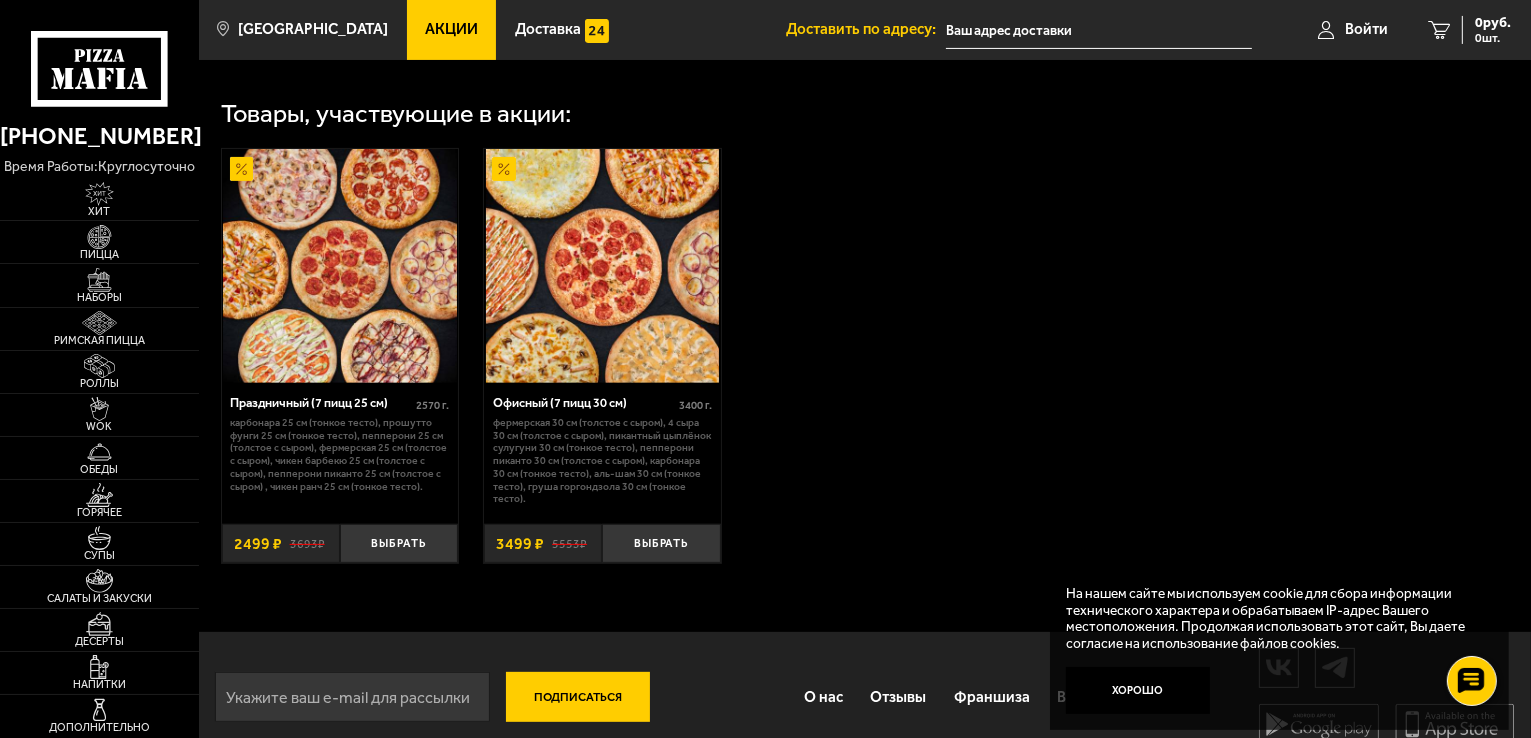 click on "Акции" at bounding box center [452, 30] 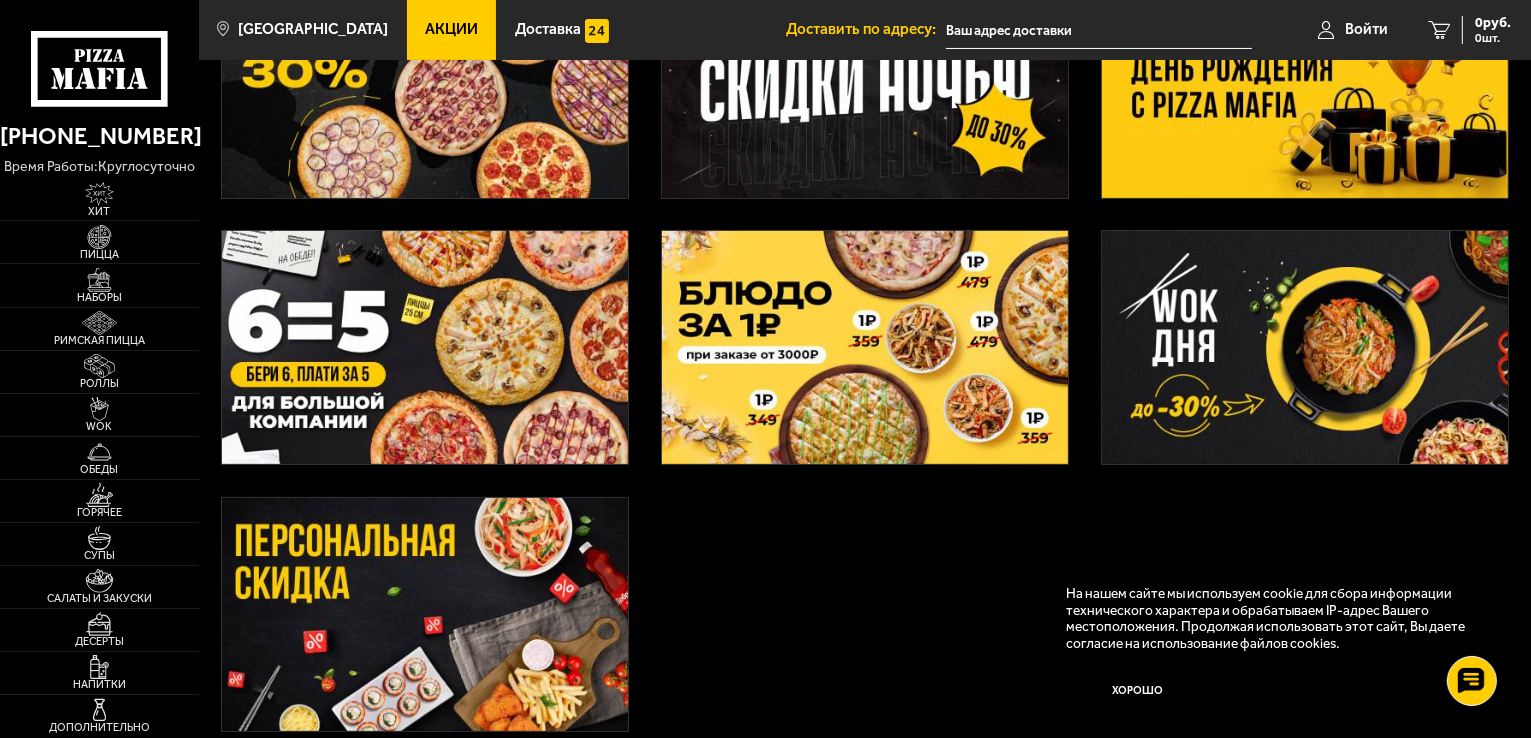 scroll, scrollTop: 500, scrollLeft: 0, axis: vertical 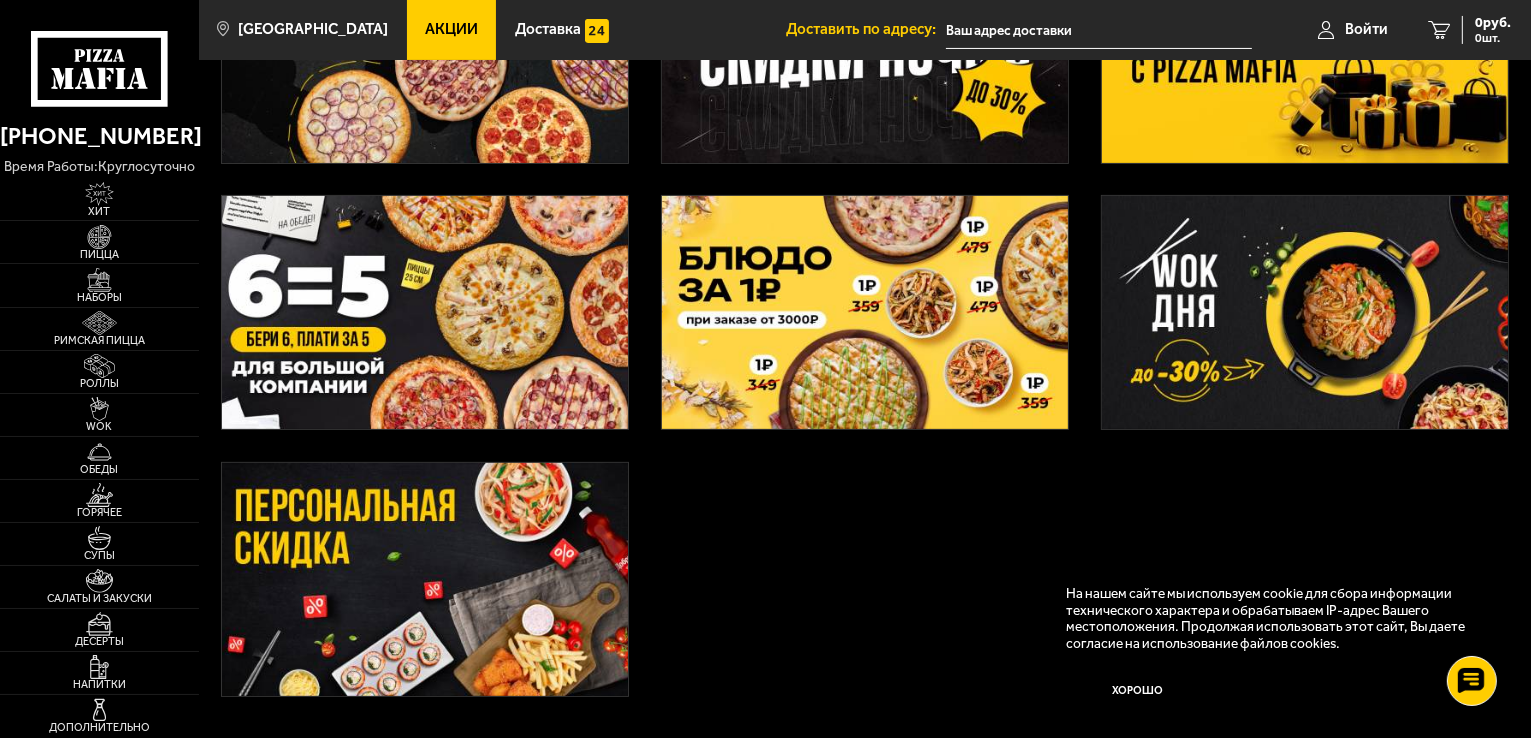 click at bounding box center [425, 312] 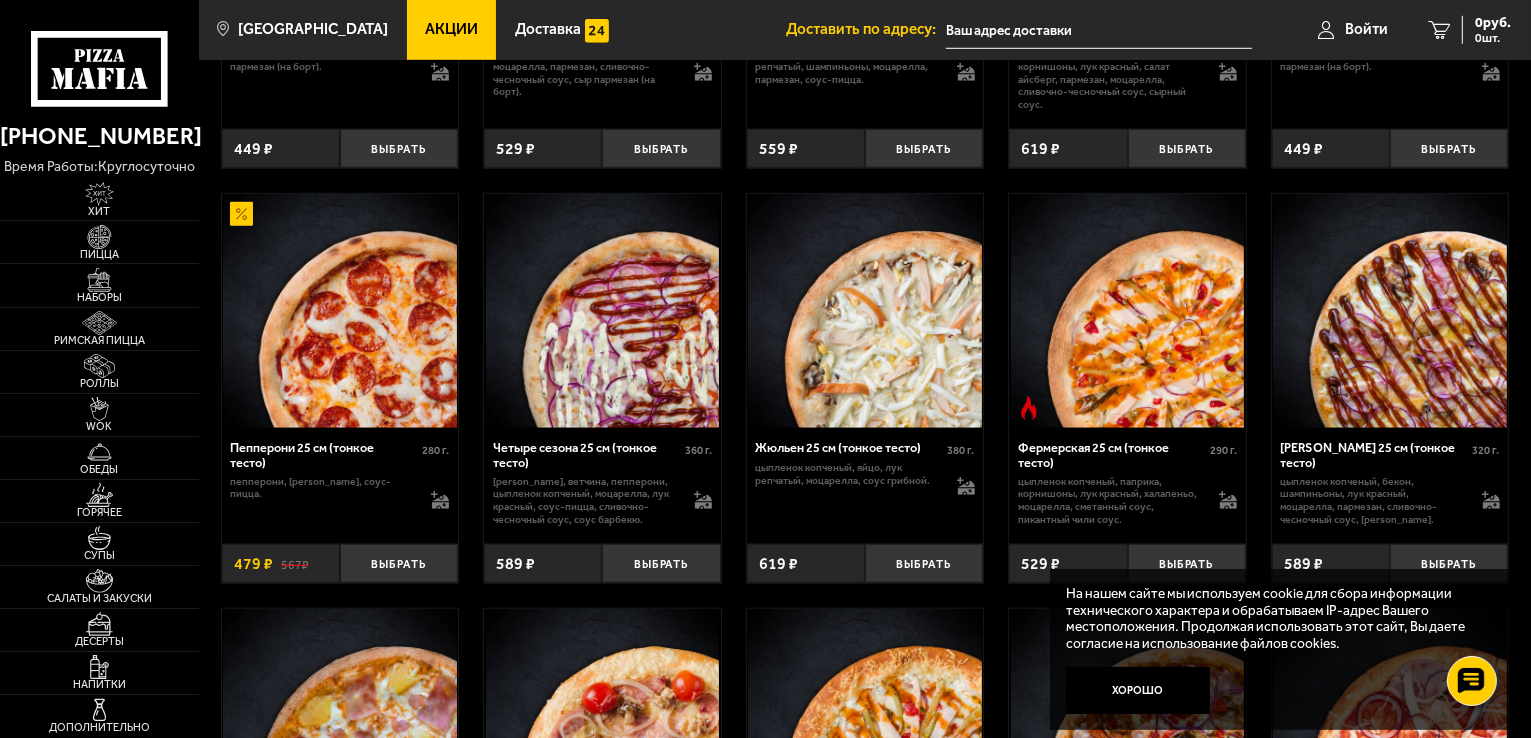 scroll, scrollTop: 1500, scrollLeft: 0, axis: vertical 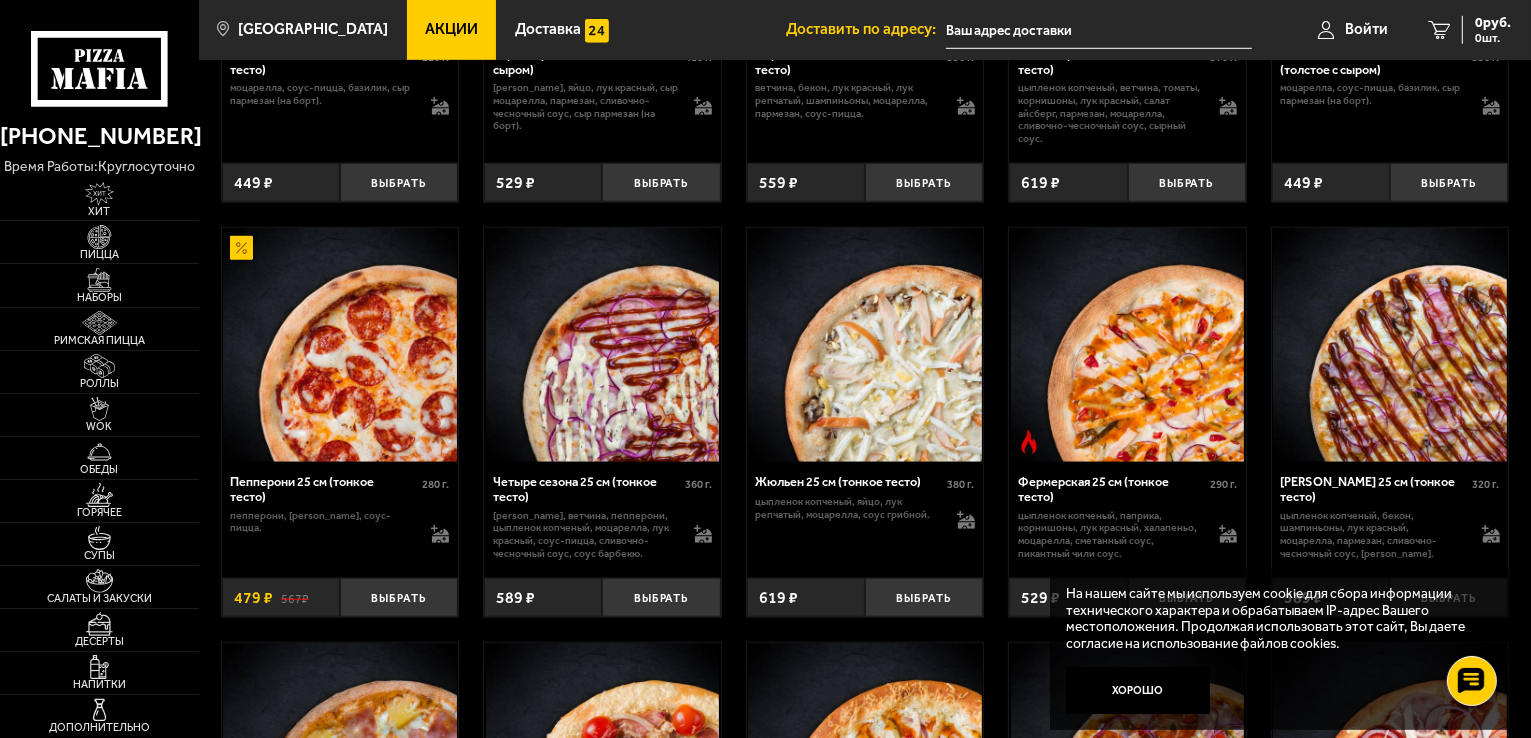 click on "Акции" at bounding box center [451, 29] 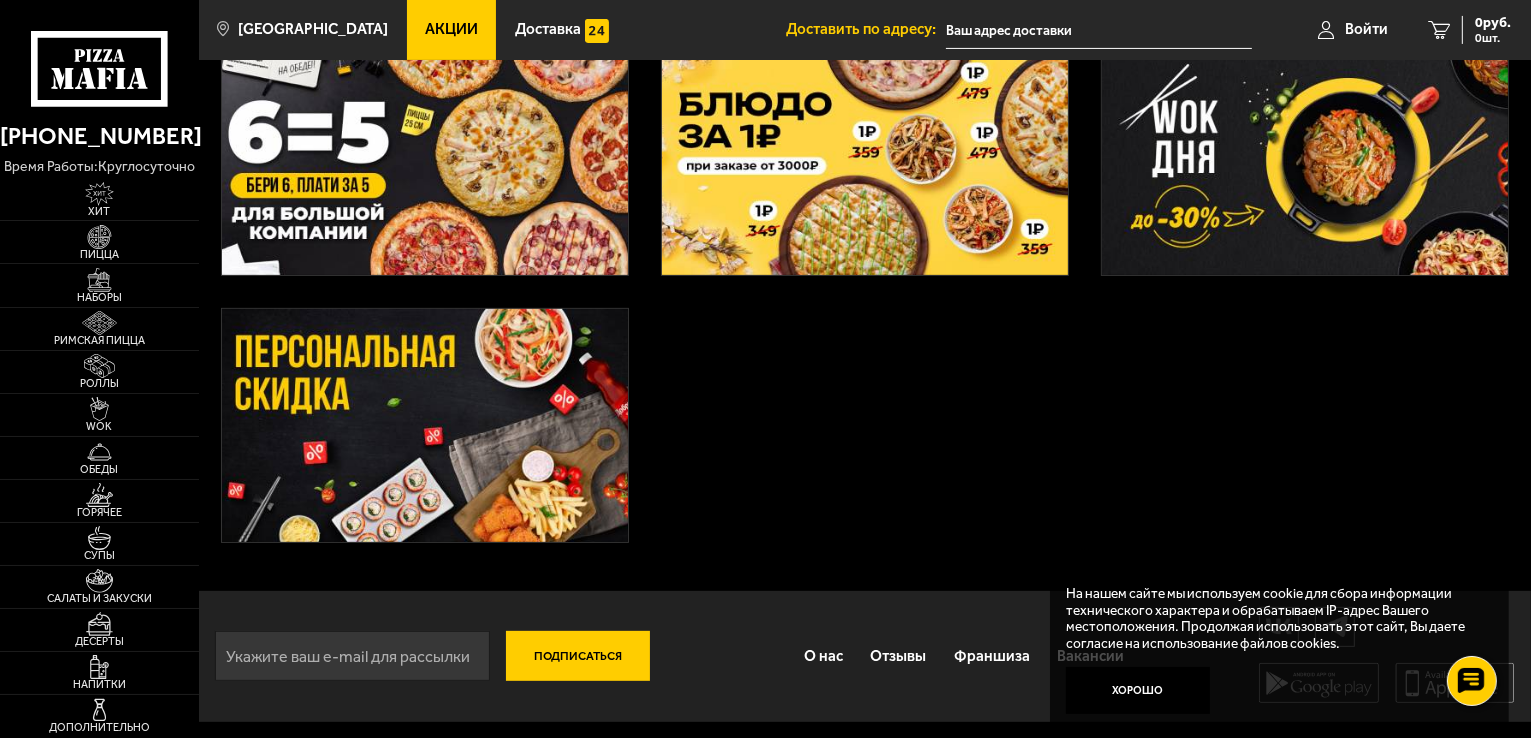 scroll, scrollTop: 0, scrollLeft: 0, axis: both 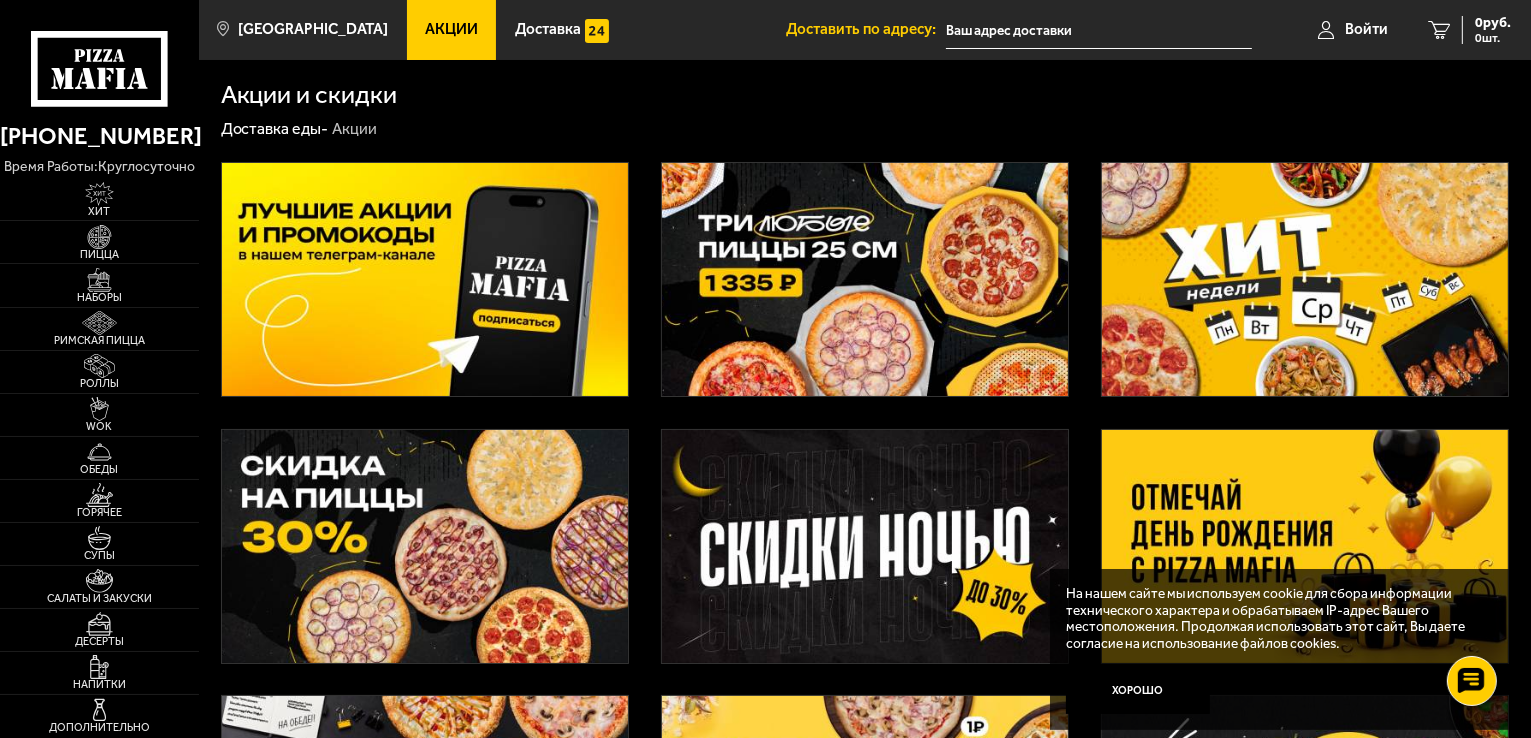 click at bounding box center (865, 279) 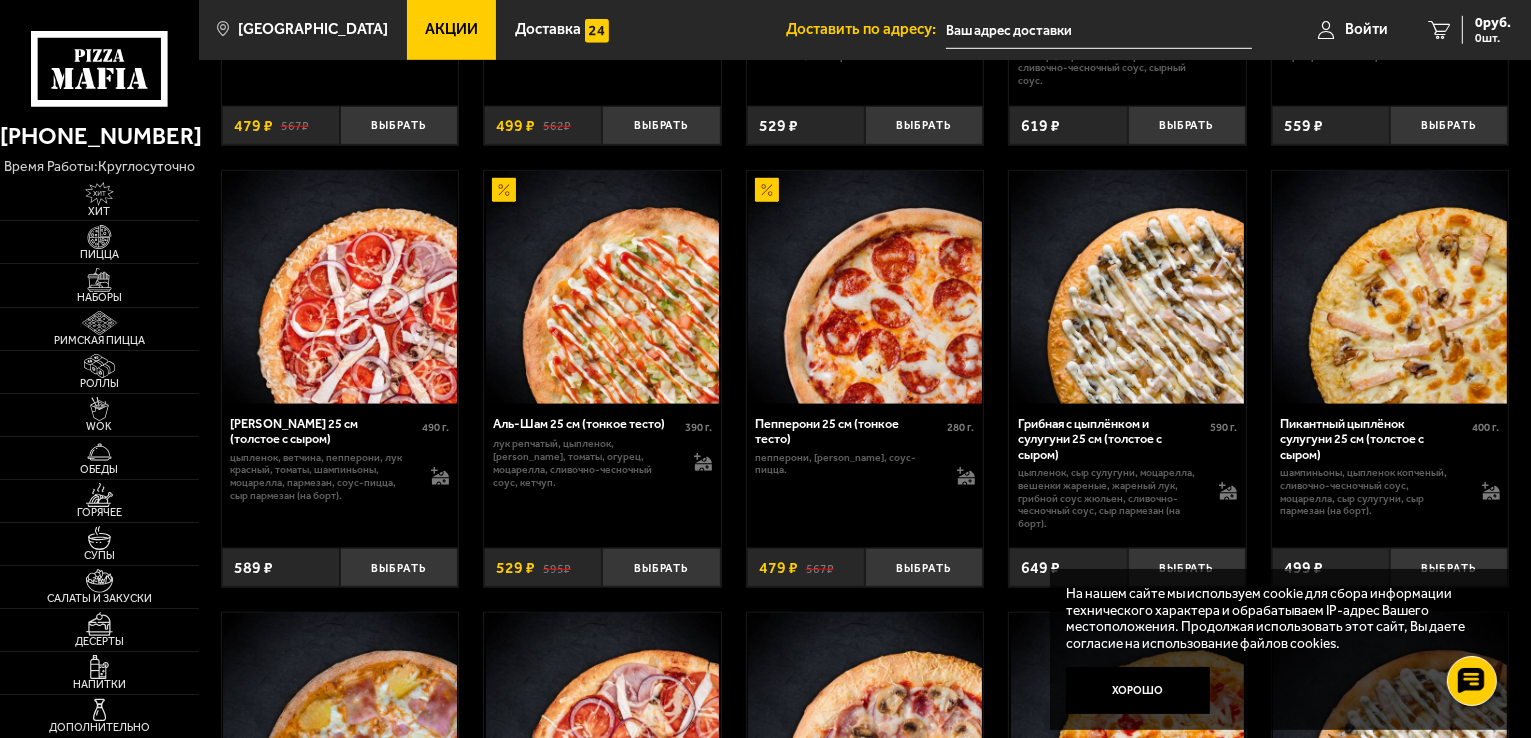 scroll, scrollTop: 1500, scrollLeft: 0, axis: vertical 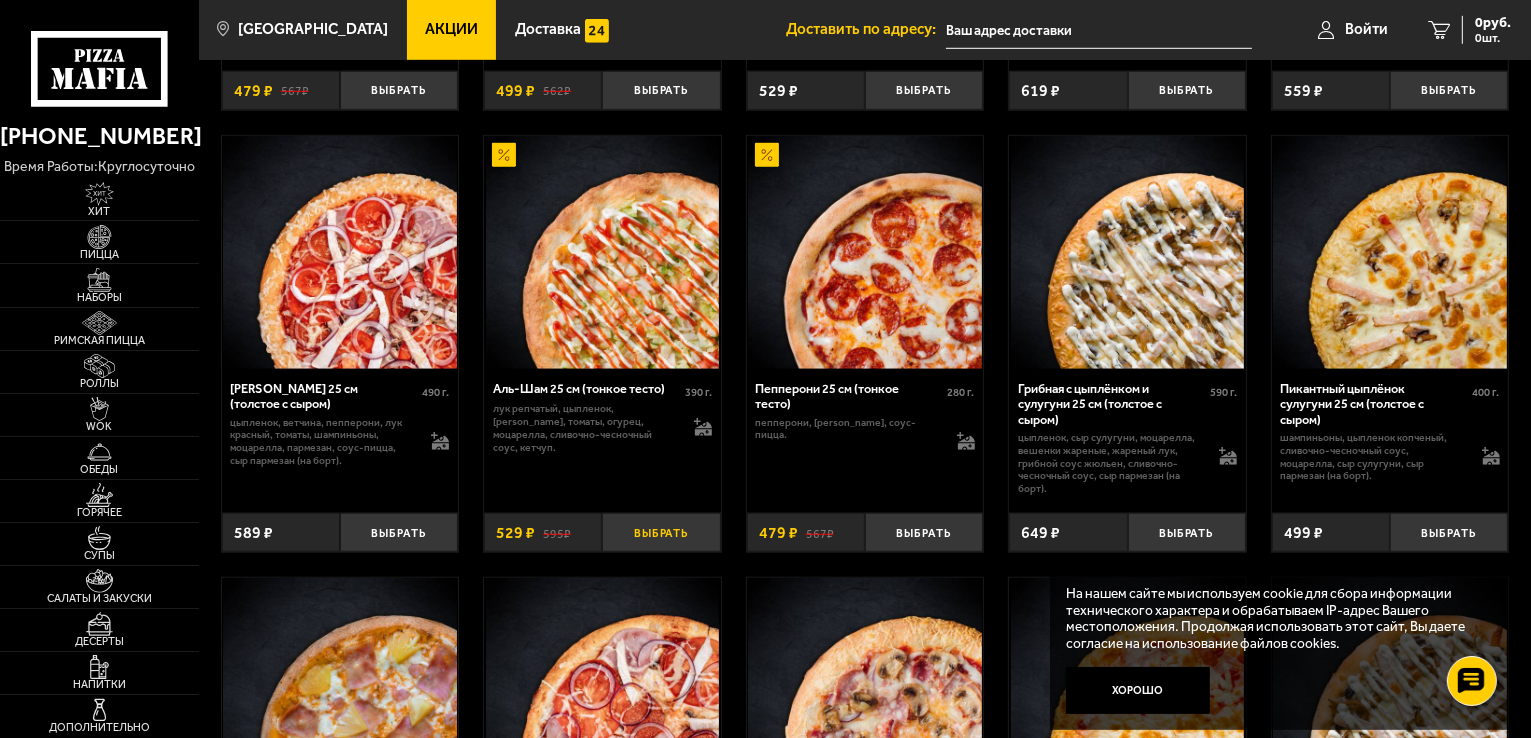 click on "Выбрать" at bounding box center [661, 532] 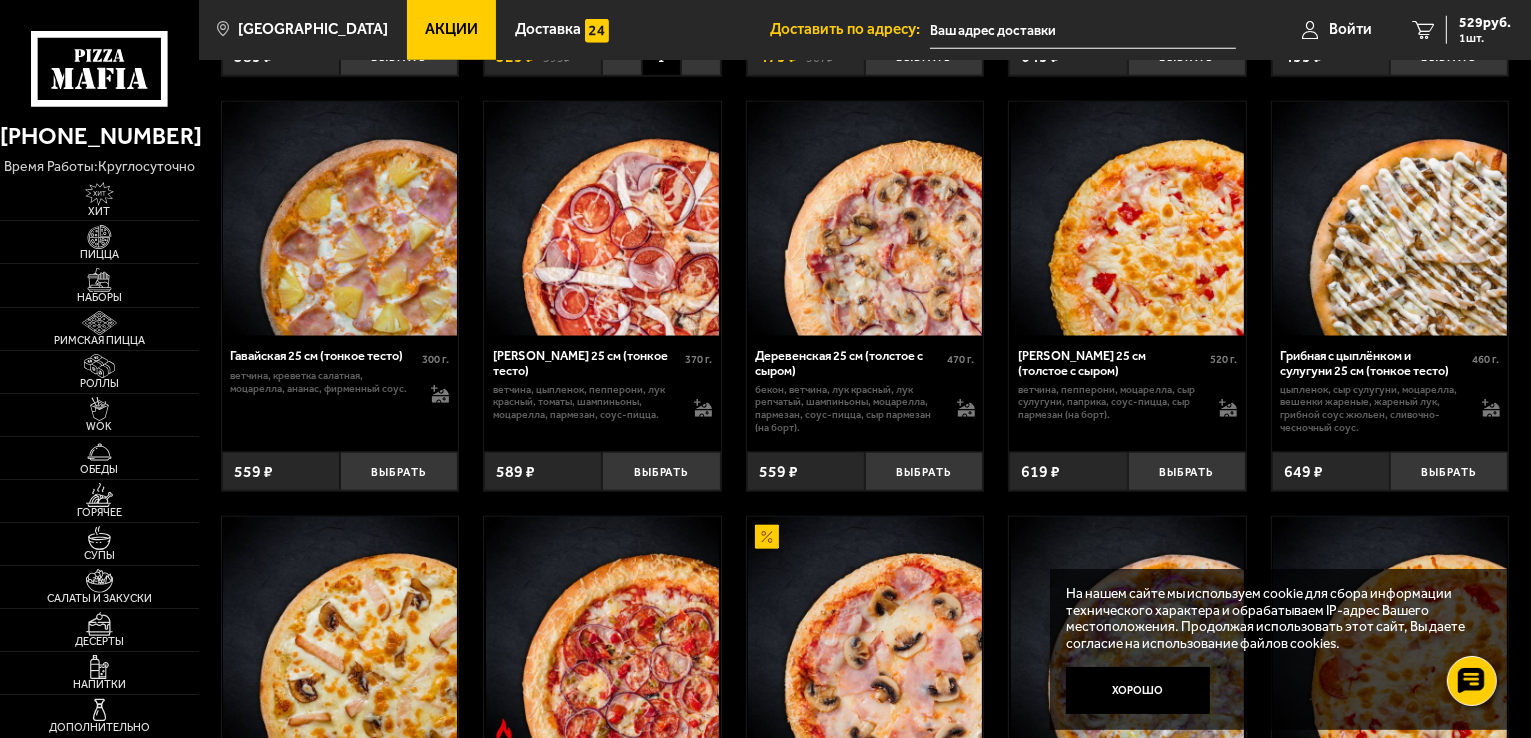 scroll, scrollTop: 2000, scrollLeft: 0, axis: vertical 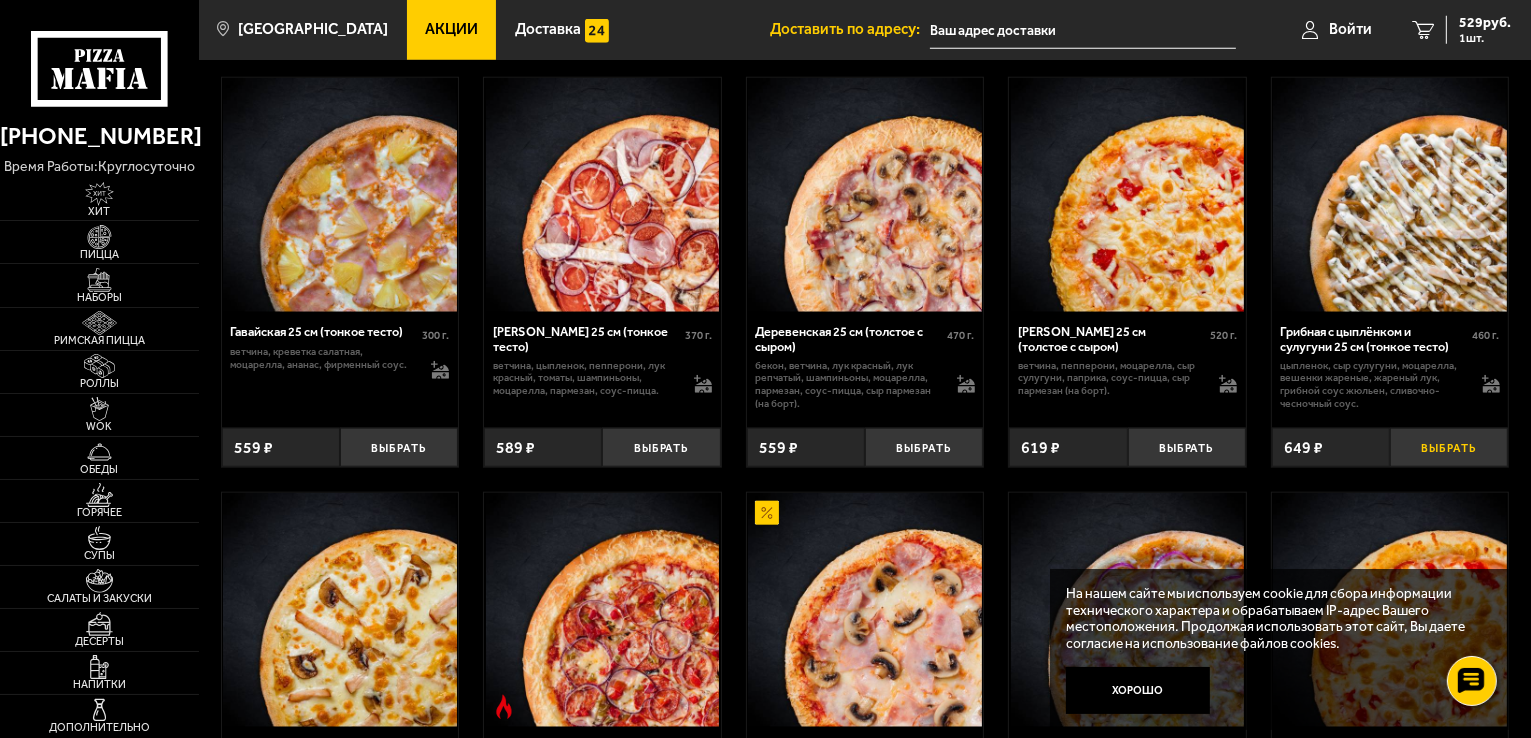 click on "Выбрать" at bounding box center [1449, 447] 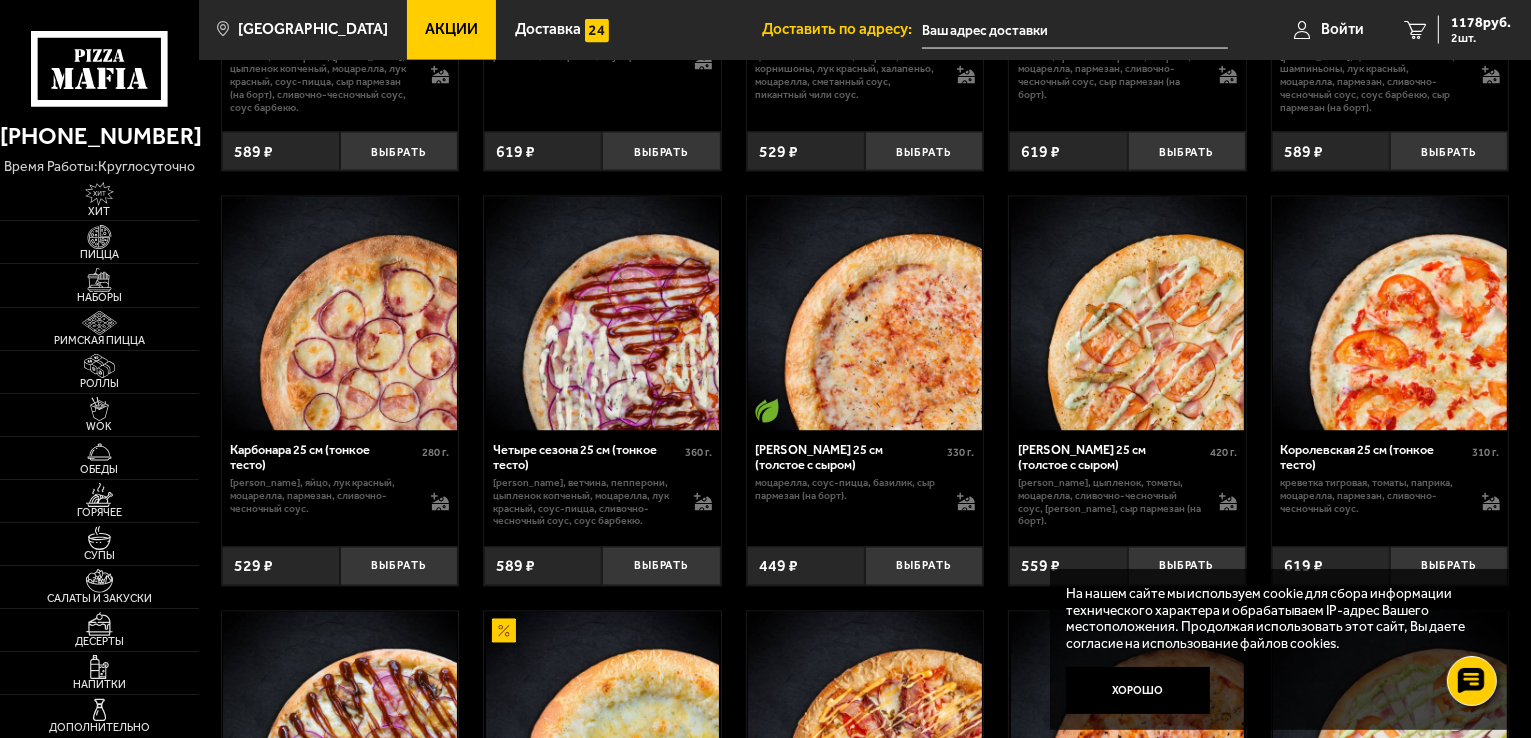 scroll, scrollTop: 3600, scrollLeft: 0, axis: vertical 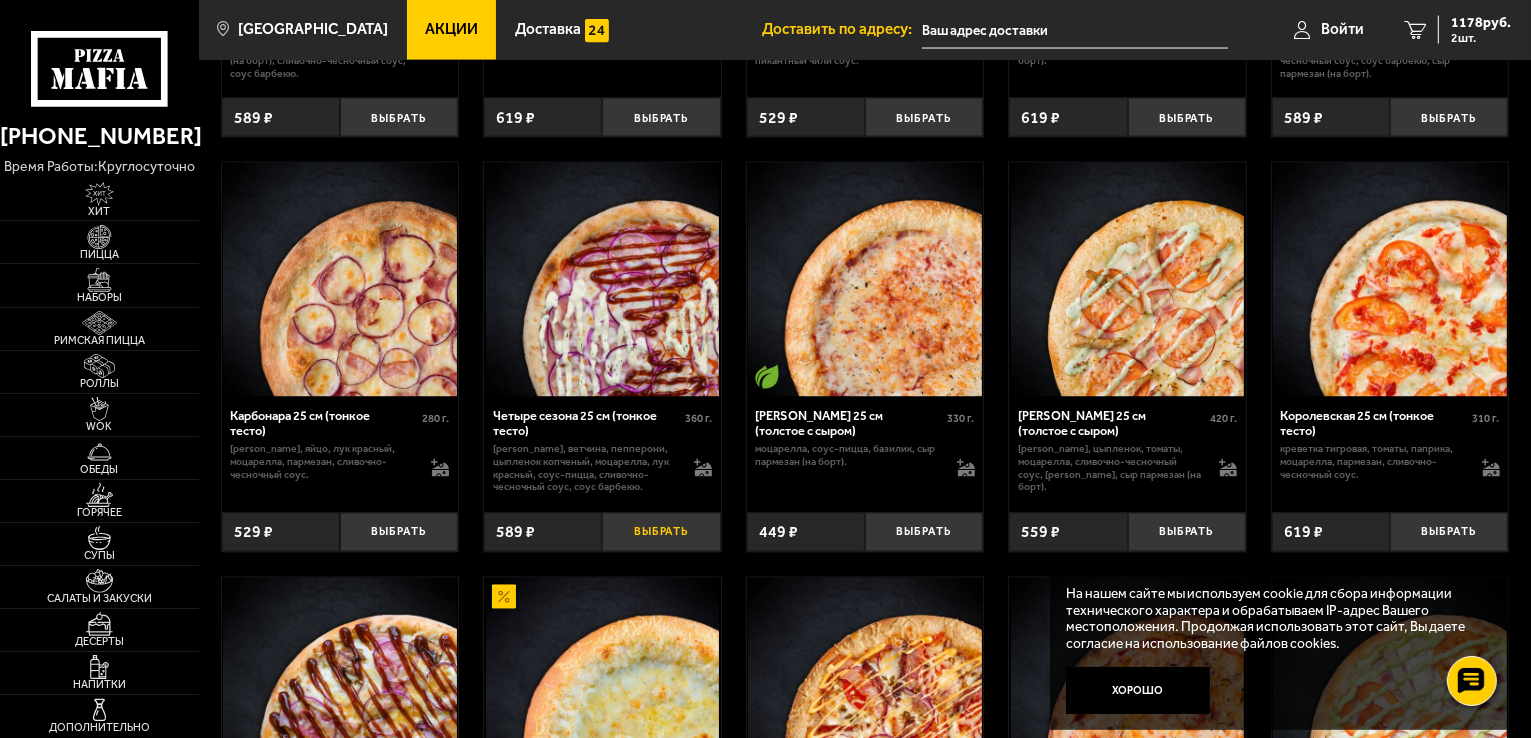 click on "Выбрать" at bounding box center [661, 532] 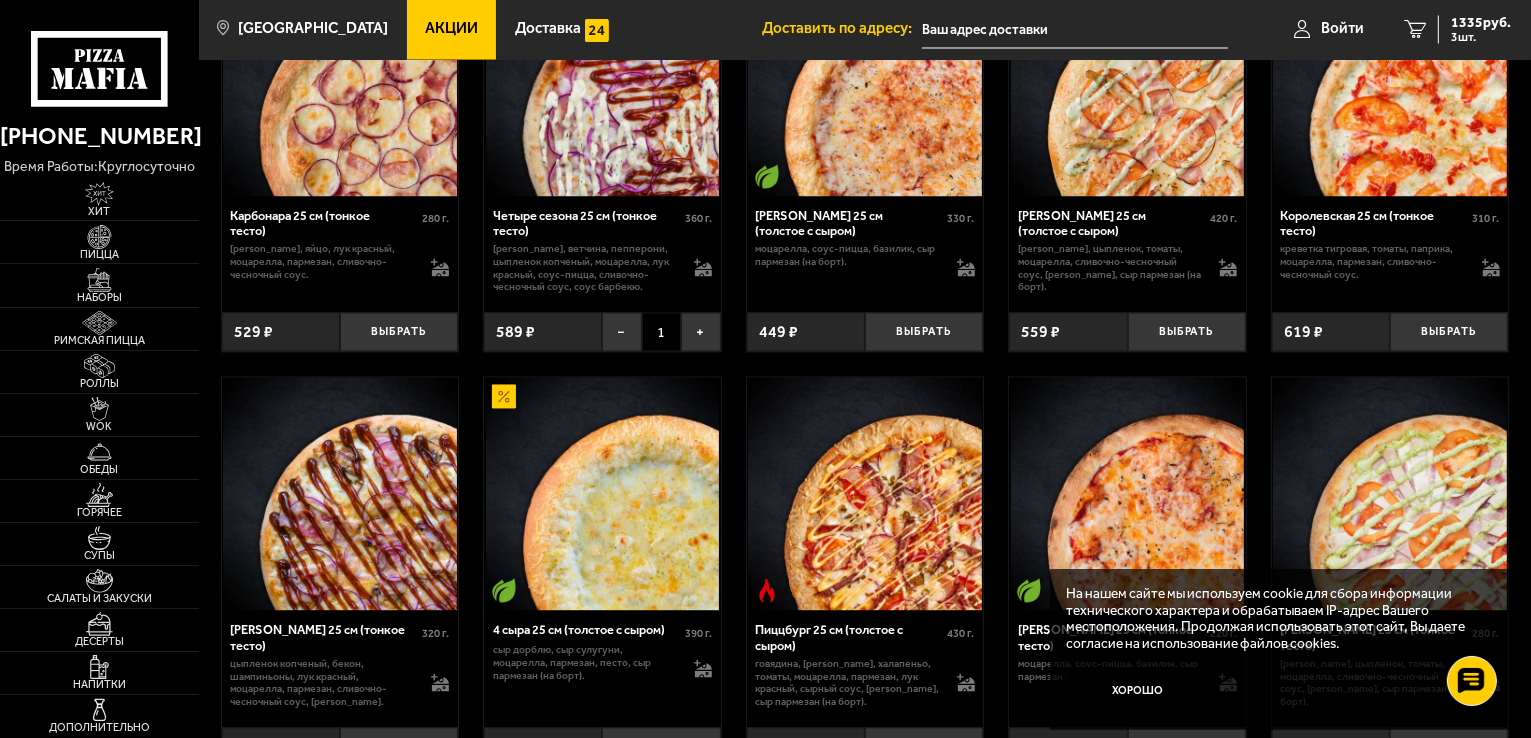 scroll, scrollTop: 3900, scrollLeft: 0, axis: vertical 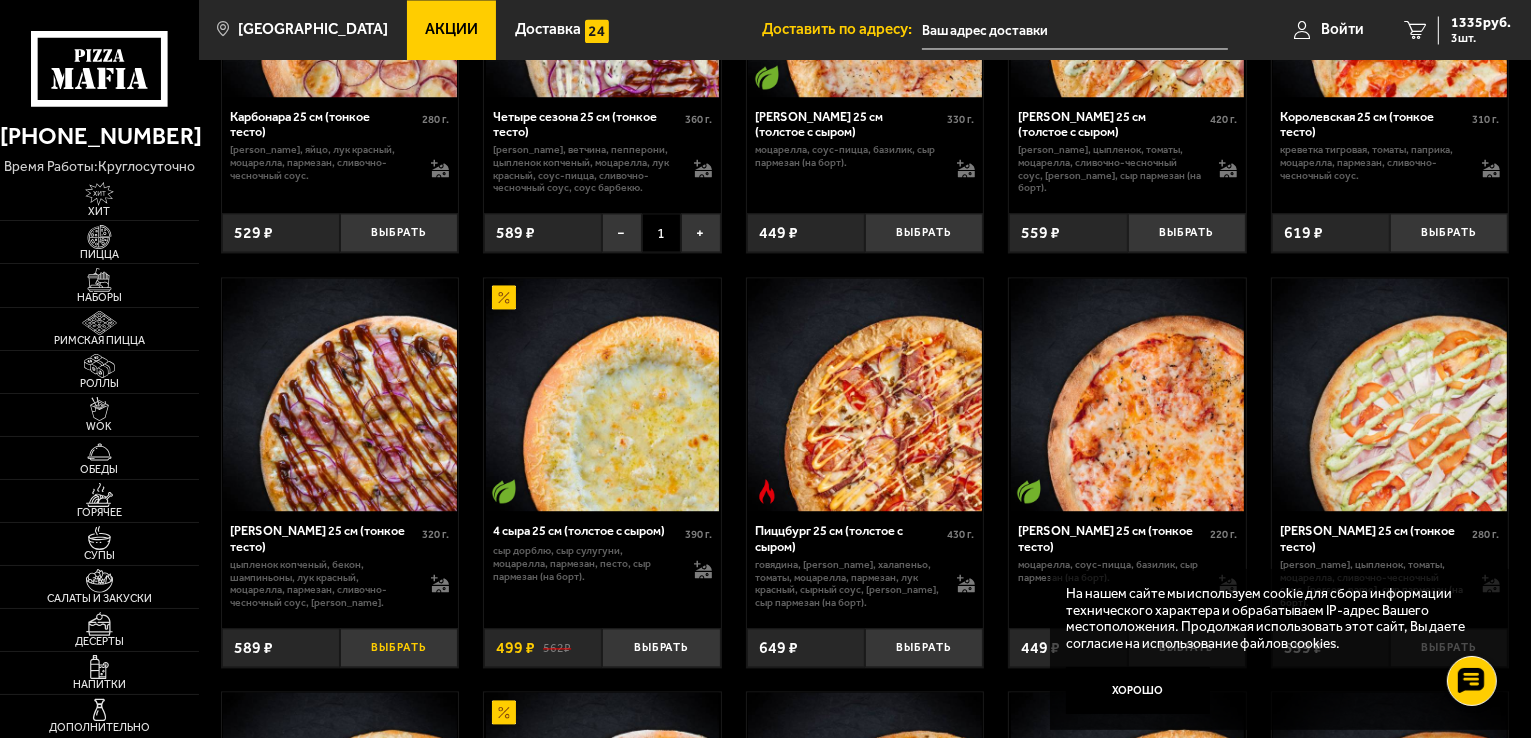 click on "Выбрать" at bounding box center [399, 647] 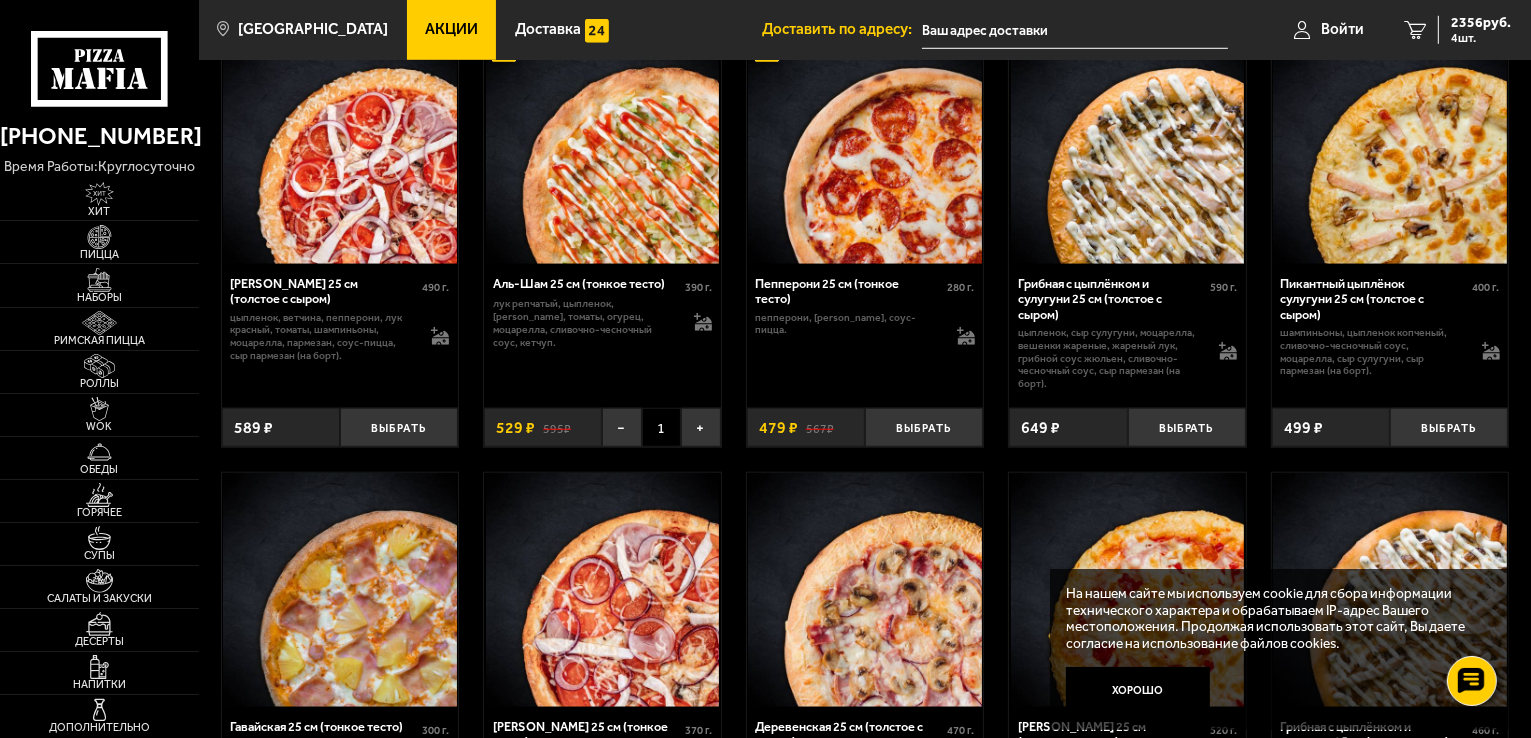 scroll, scrollTop: 1600, scrollLeft: 0, axis: vertical 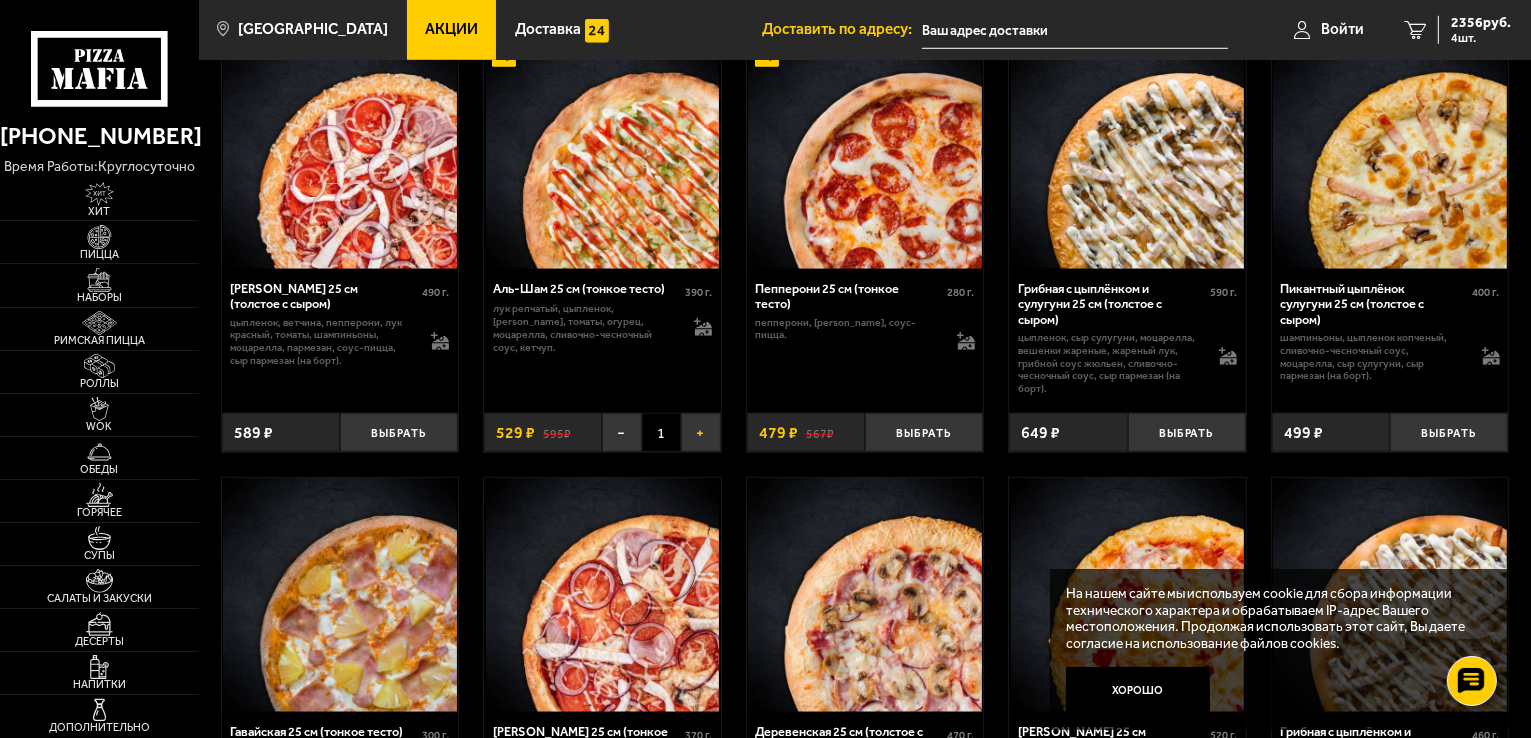 click on "+" at bounding box center (700, 432) 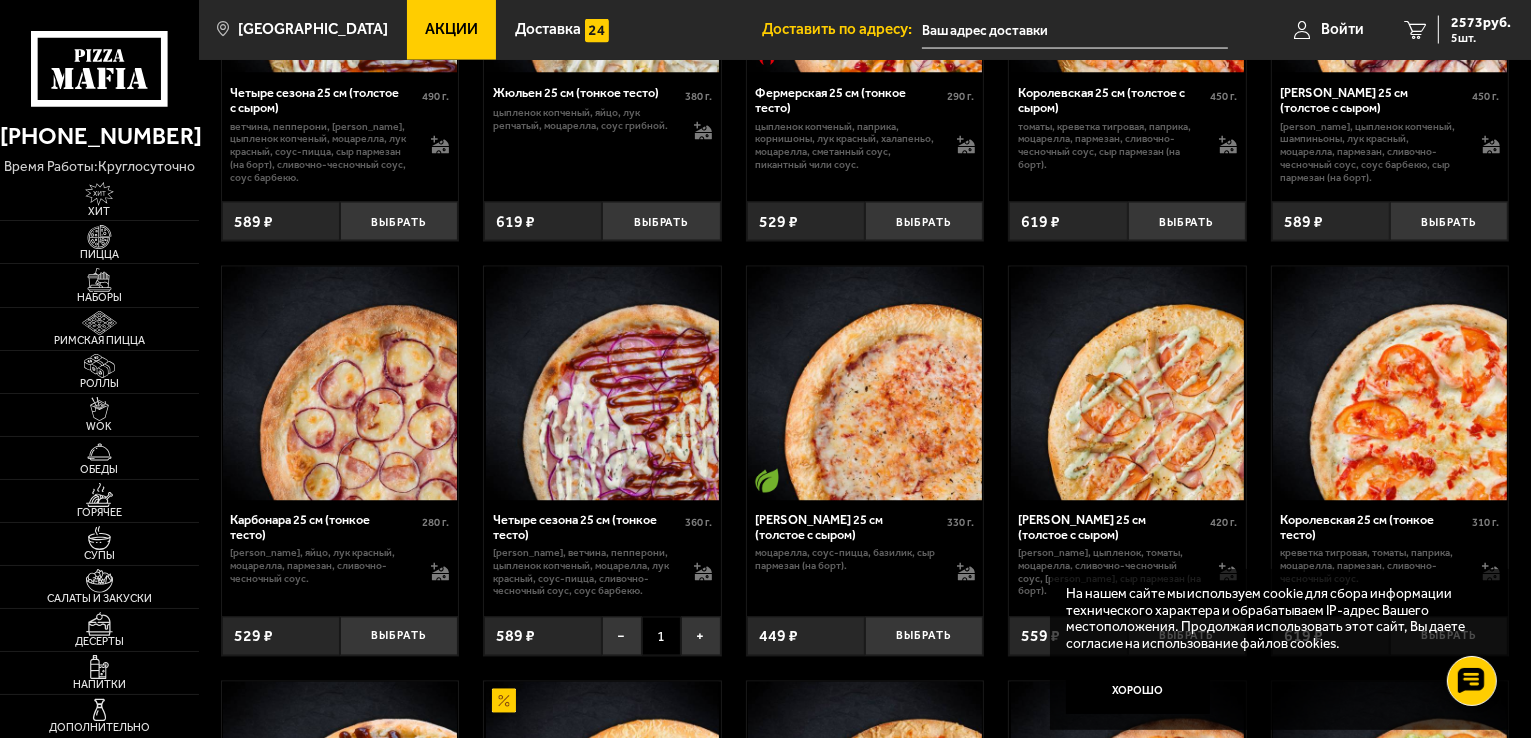scroll, scrollTop: 3500, scrollLeft: 0, axis: vertical 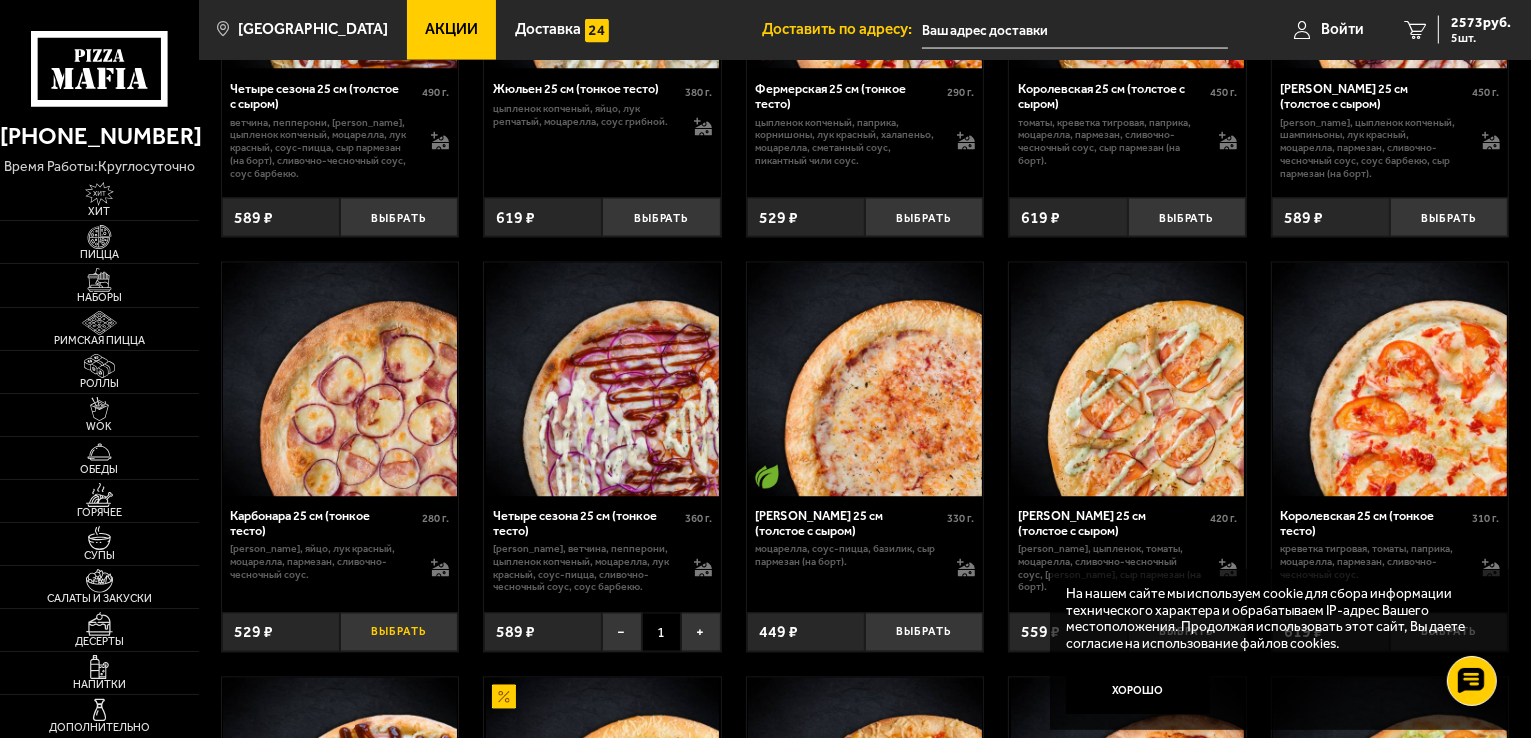 click on "Выбрать" at bounding box center (399, 632) 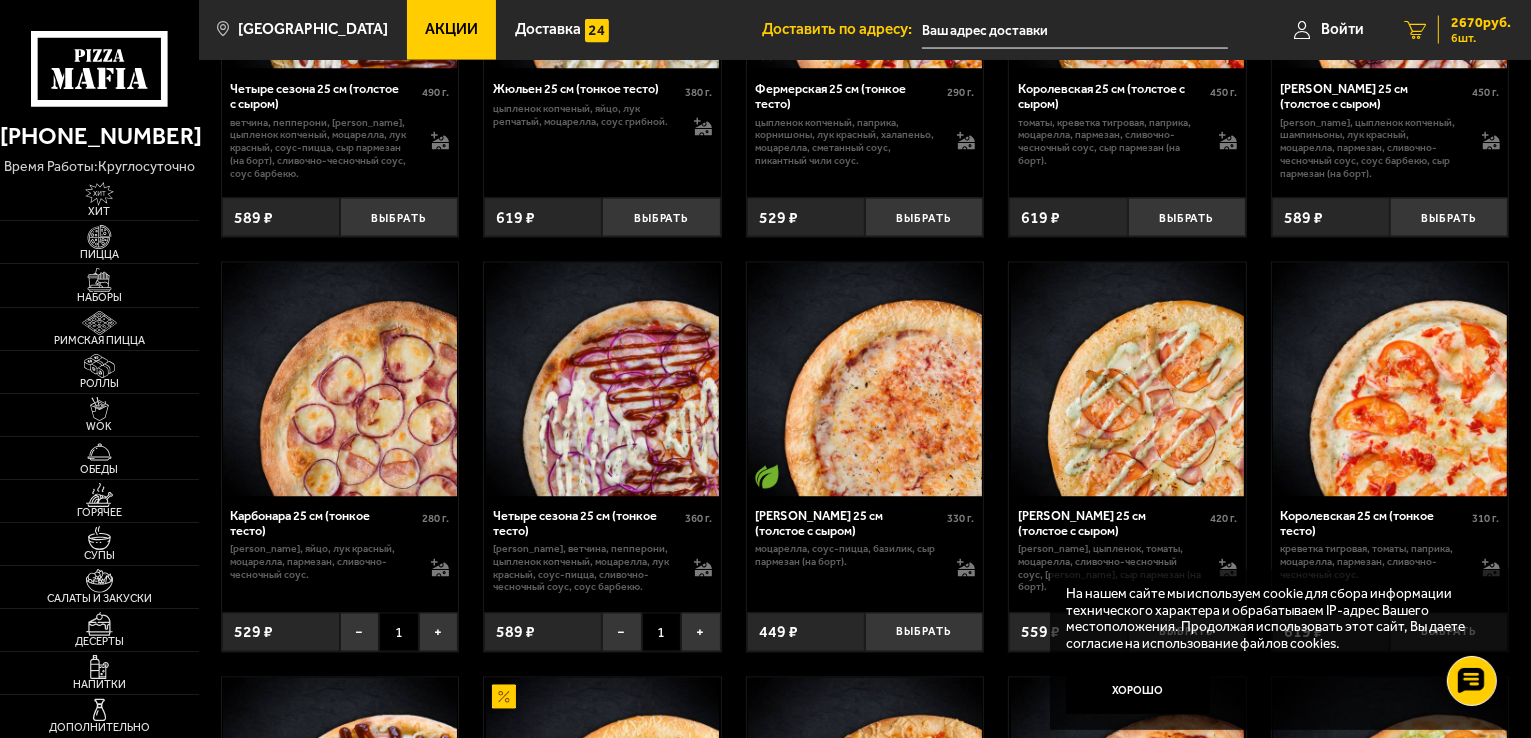 click on "2670  руб." at bounding box center (1481, 23) 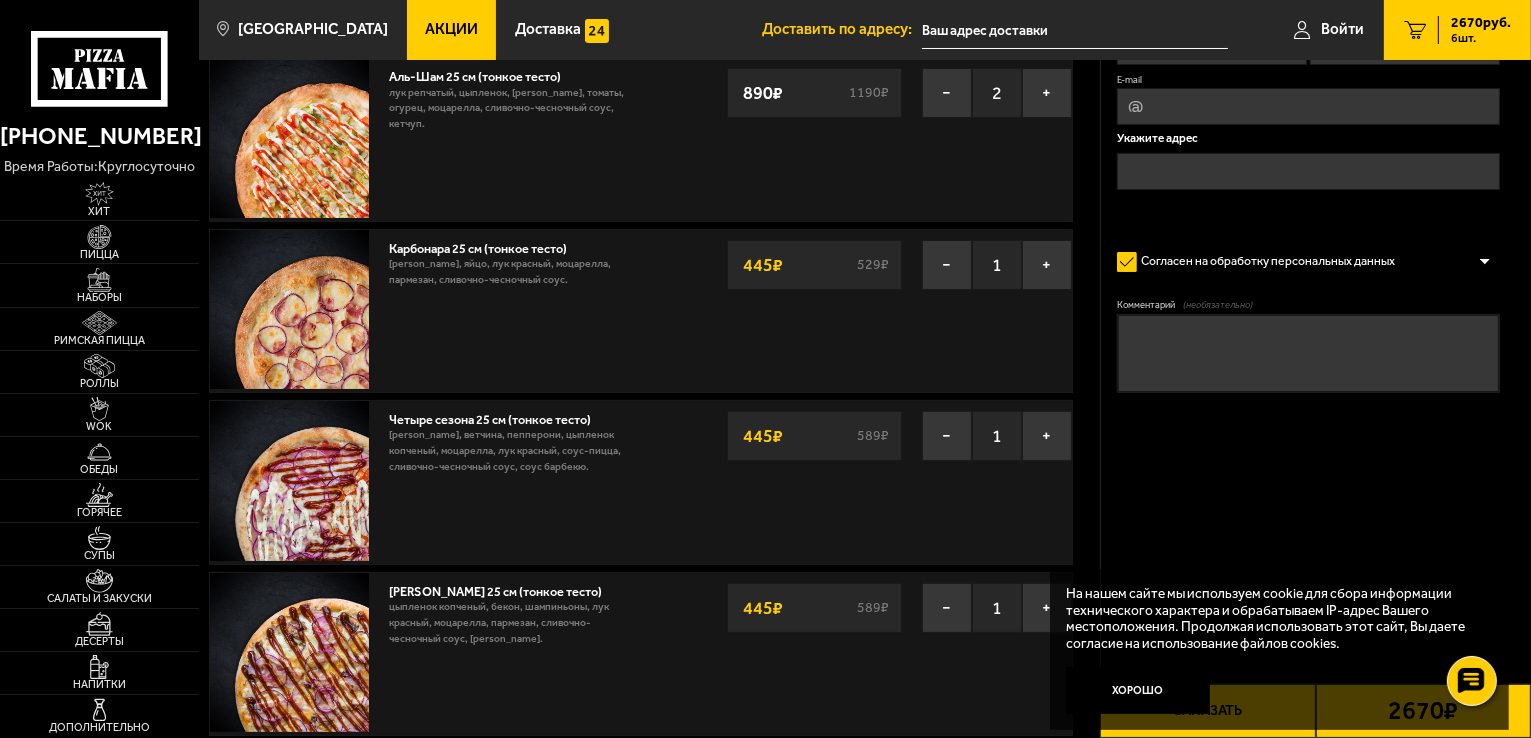scroll, scrollTop: 0, scrollLeft: 0, axis: both 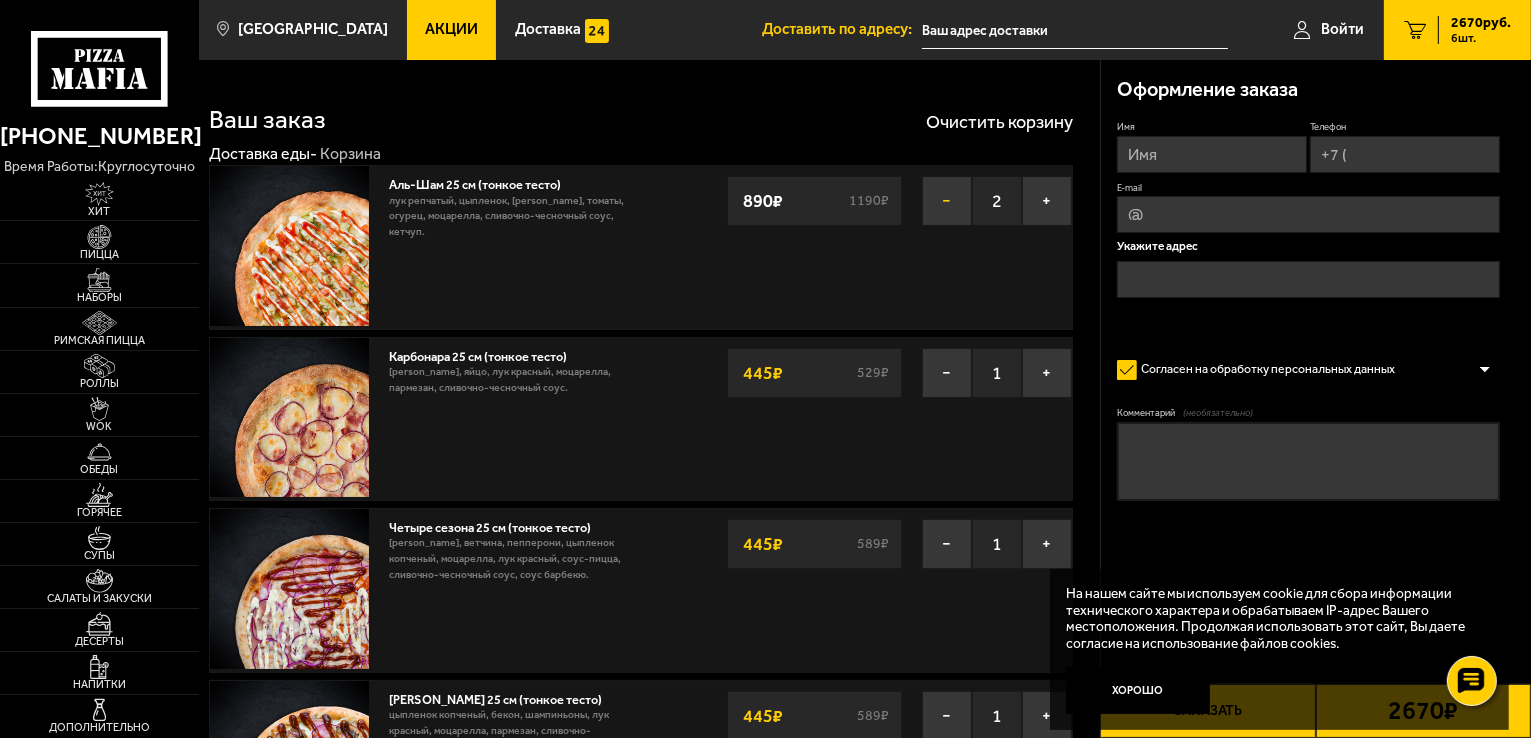 click on "−" at bounding box center [947, 201] 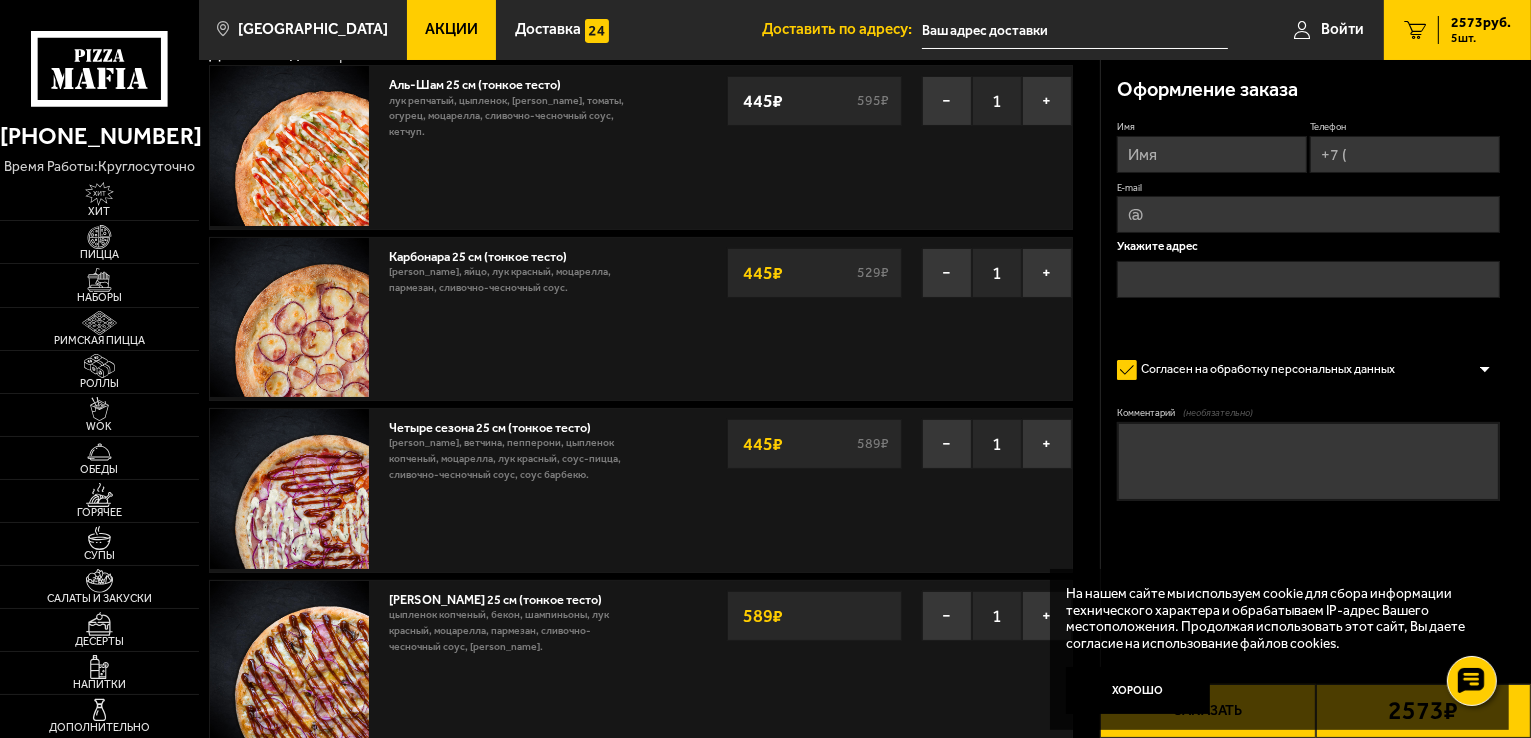 scroll, scrollTop: 200, scrollLeft: 0, axis: vertical 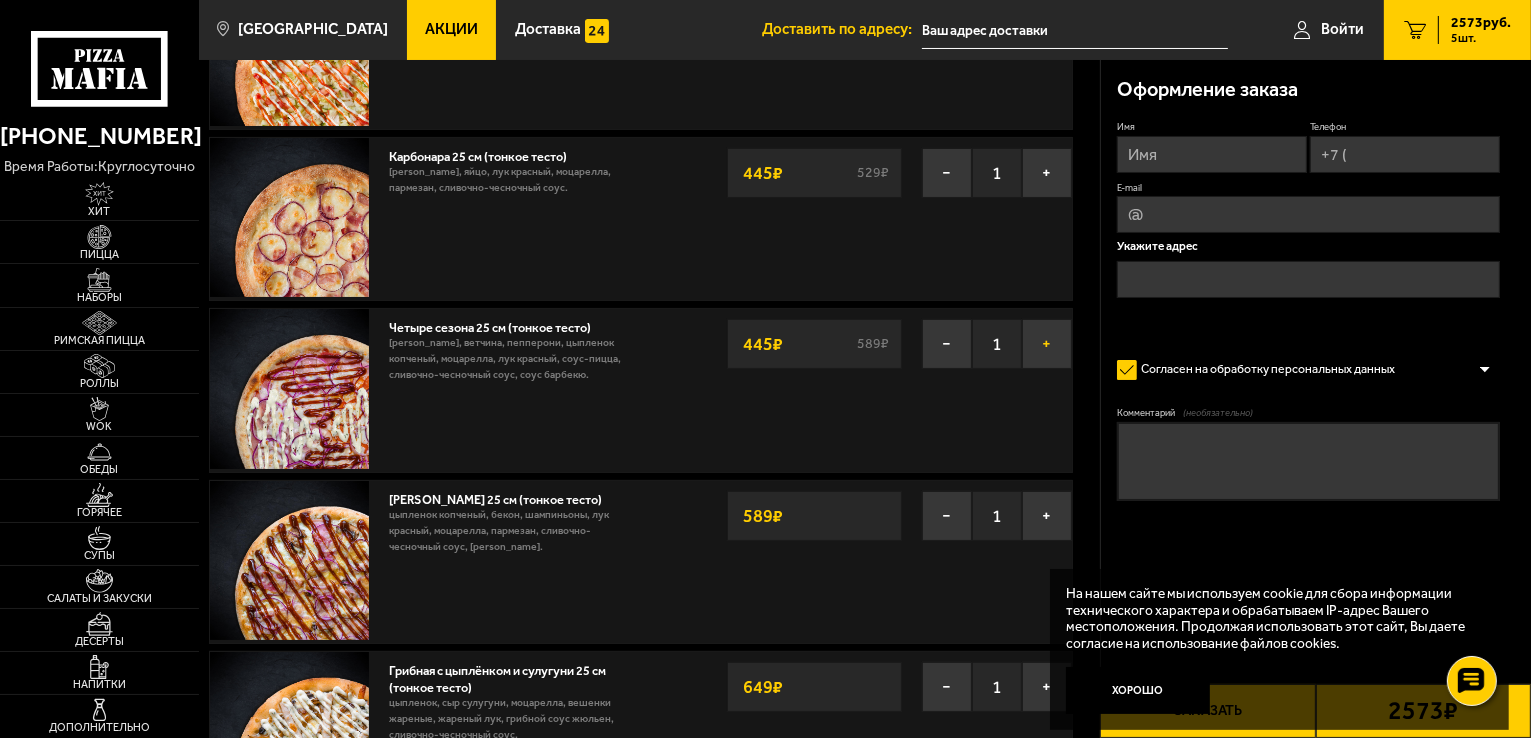 click on "+" at bounding box center (1047, 344) 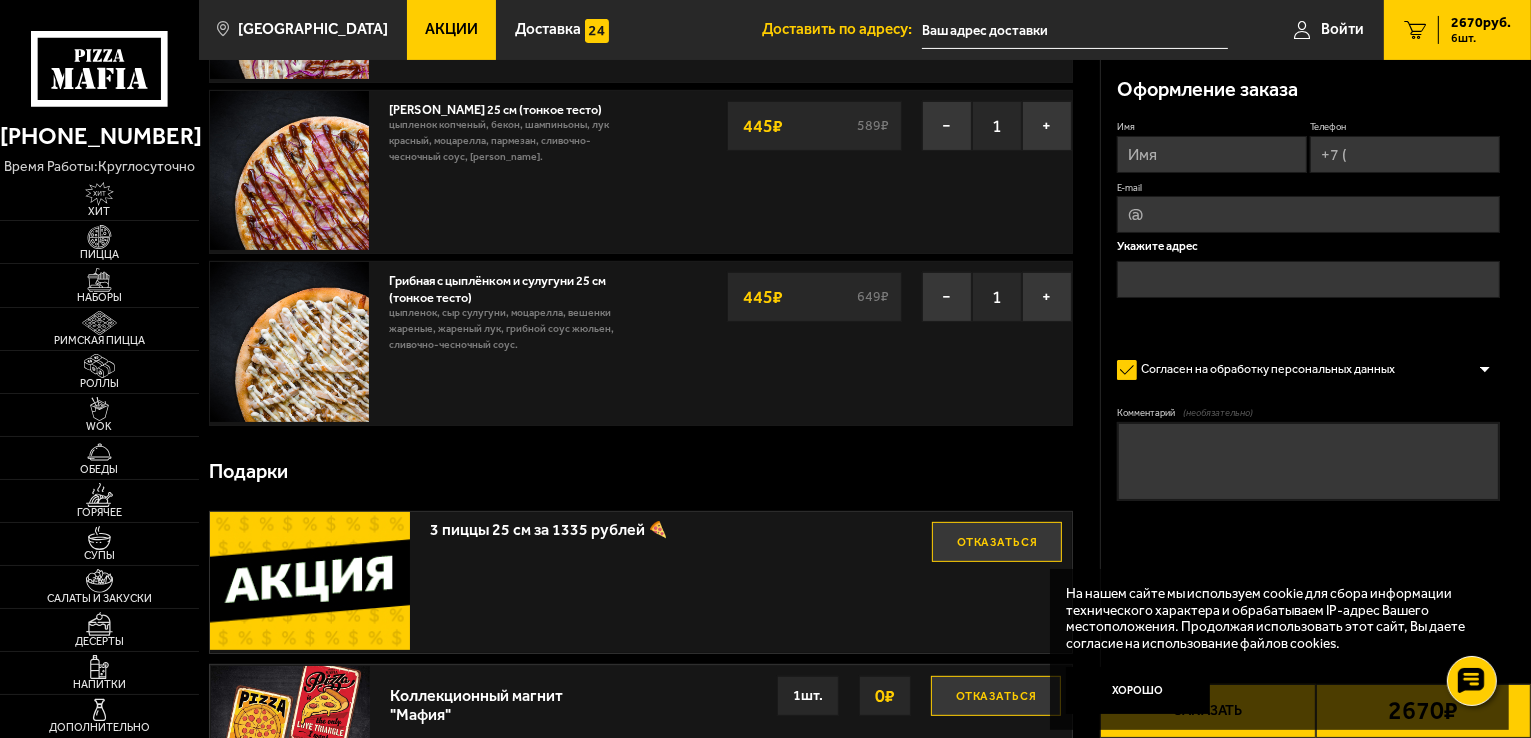 scroll, scrollTop: 600, scrollLeft: 0, axis: vertical 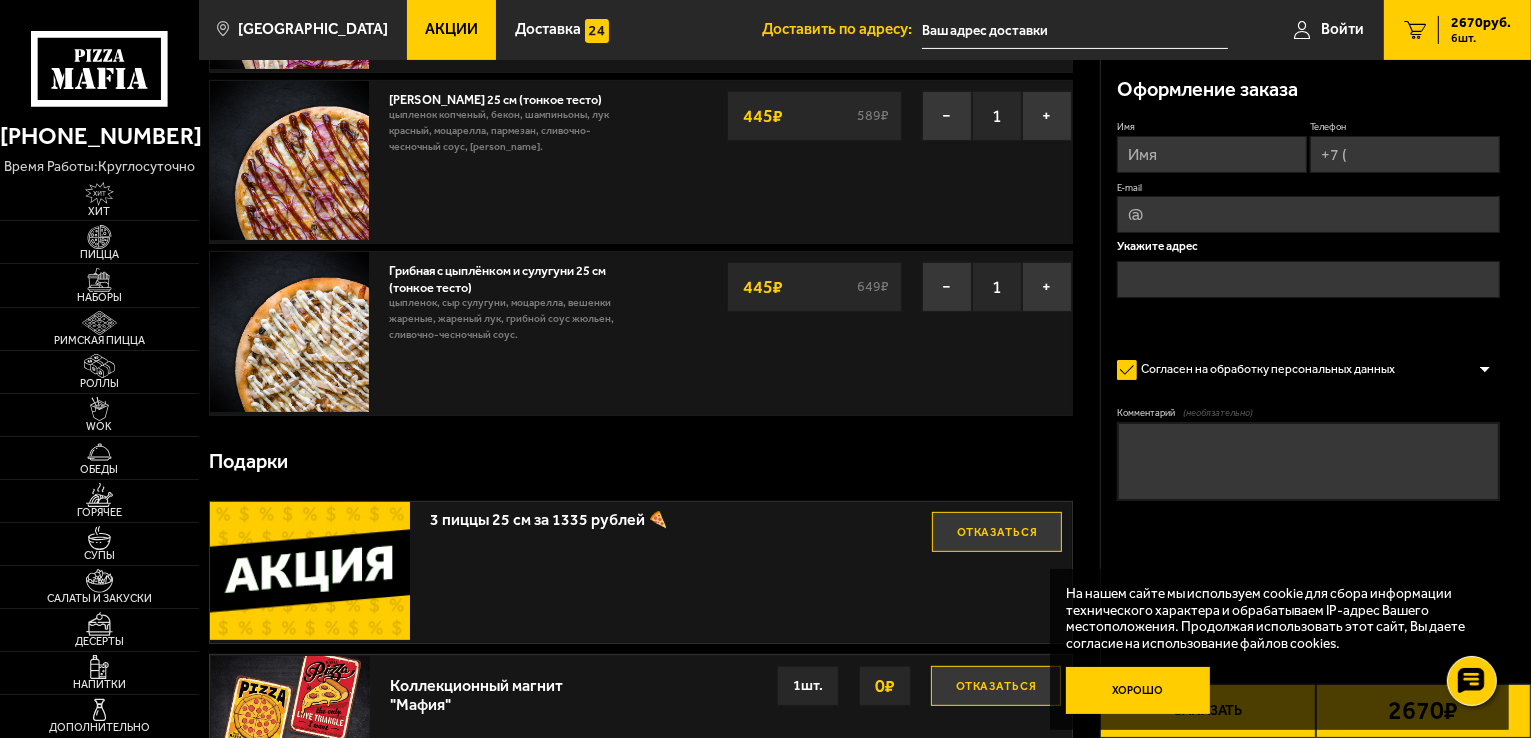 click on "Хорошо" at bounding box center [1138, 691] 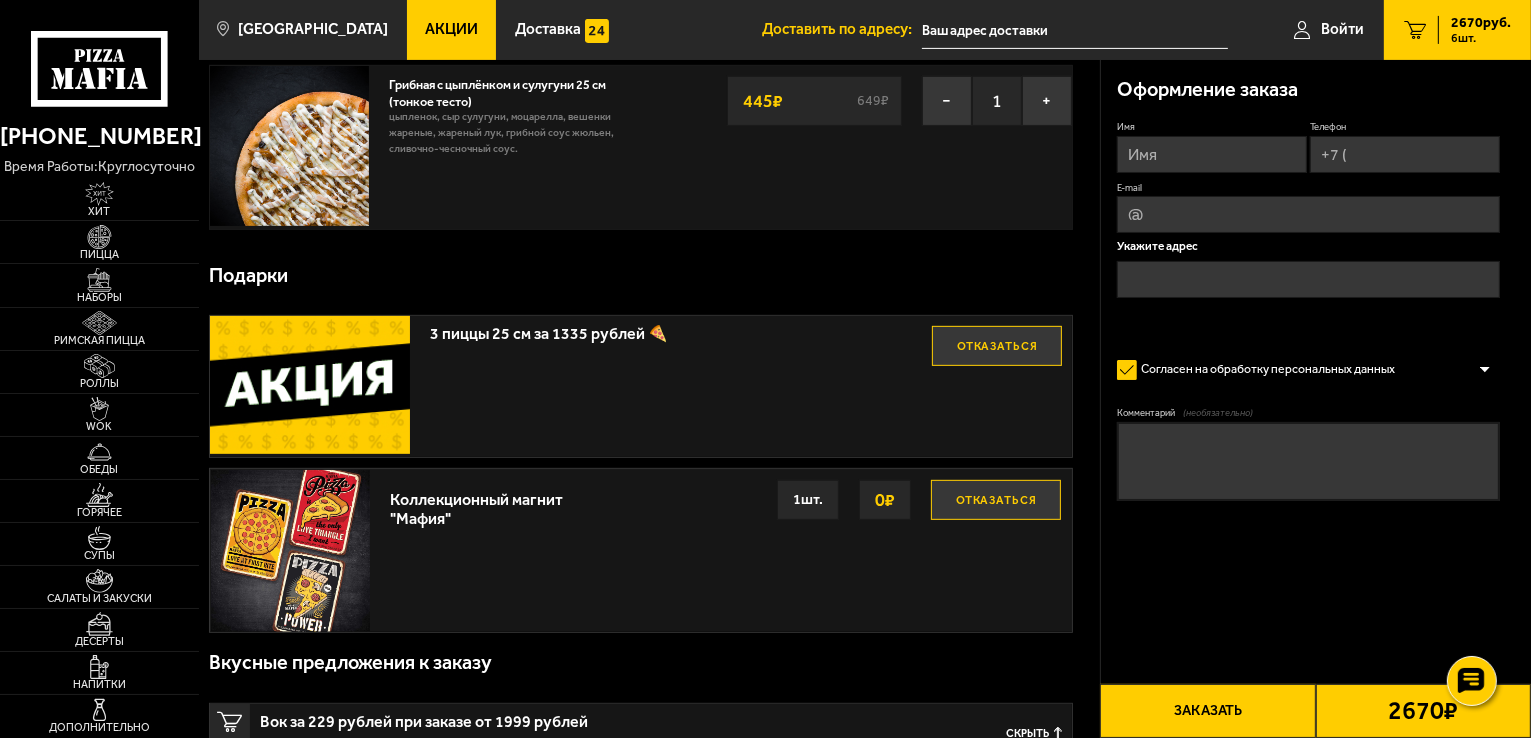 scroll, scrollTop: 600, scrollLeft: 0, axis: vertical 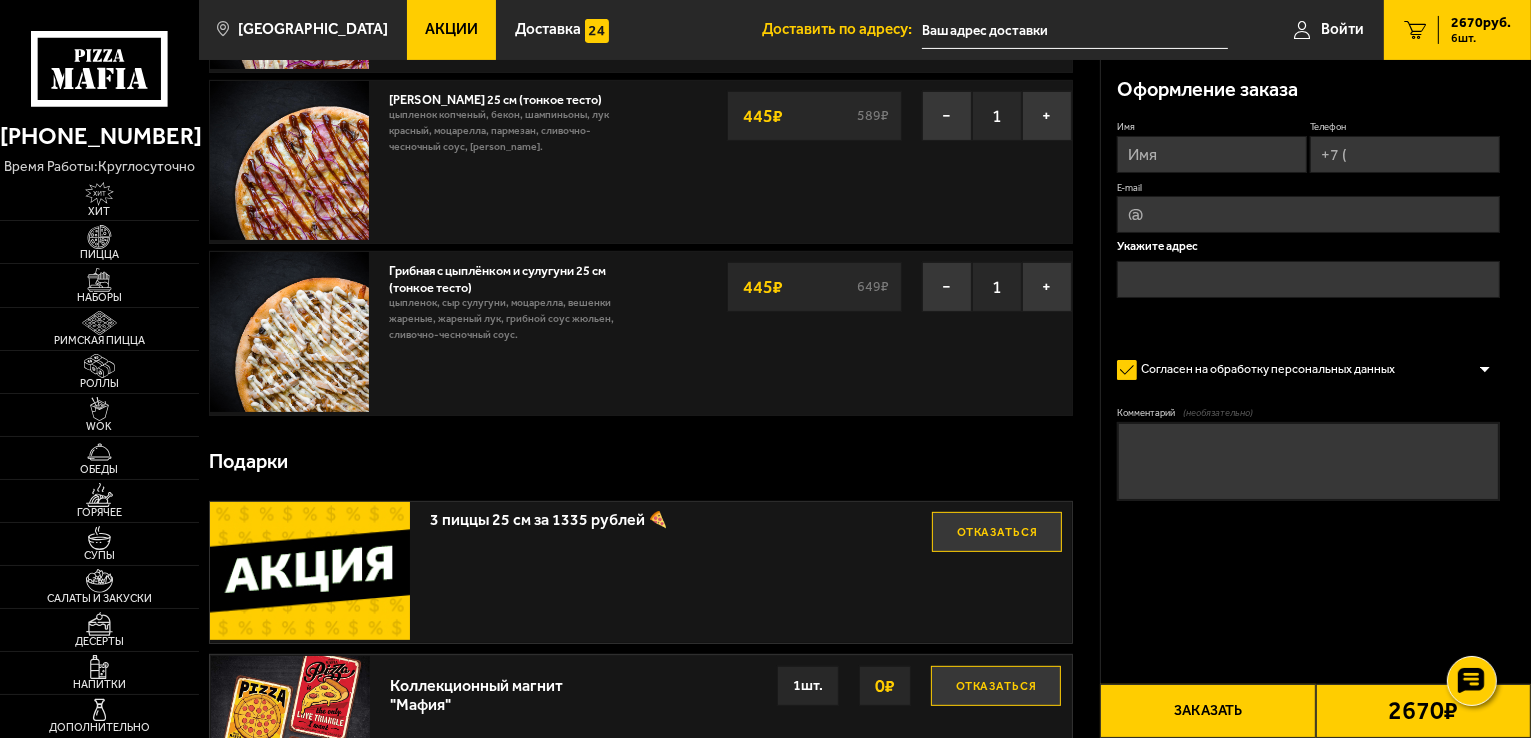 click on "Имя" at bounding box center (1212, 154) 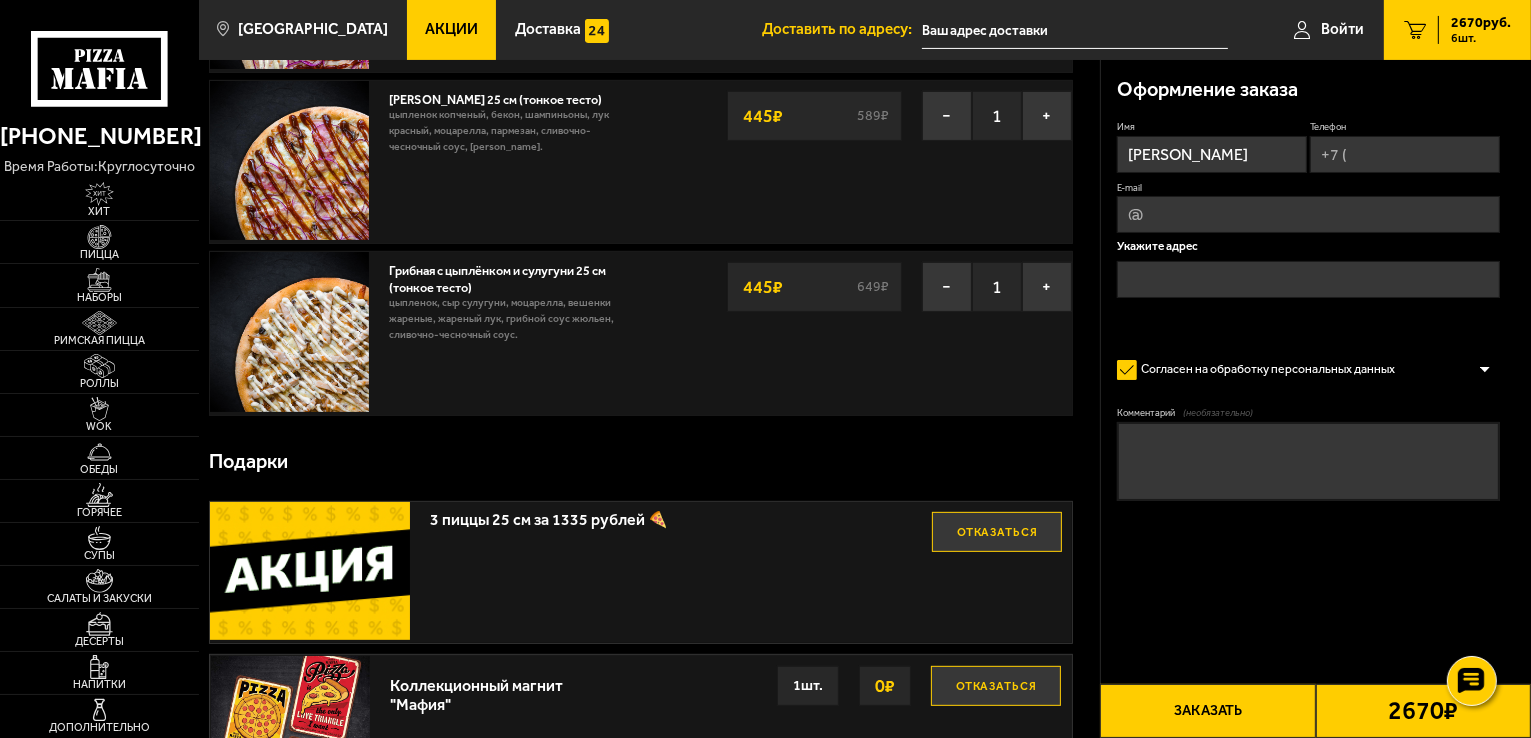 type on "Ольга" 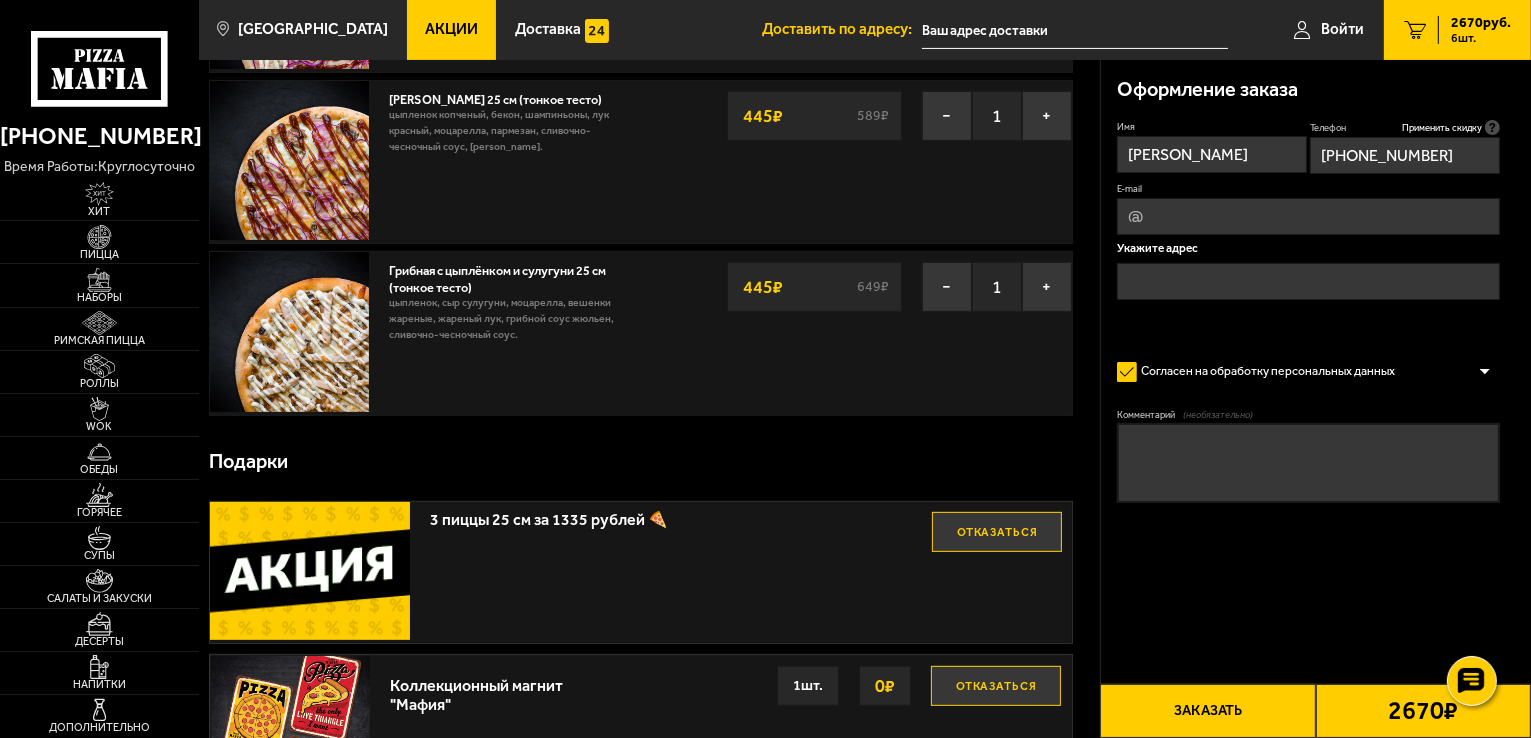 type on "+7 (911) 221-42-68" 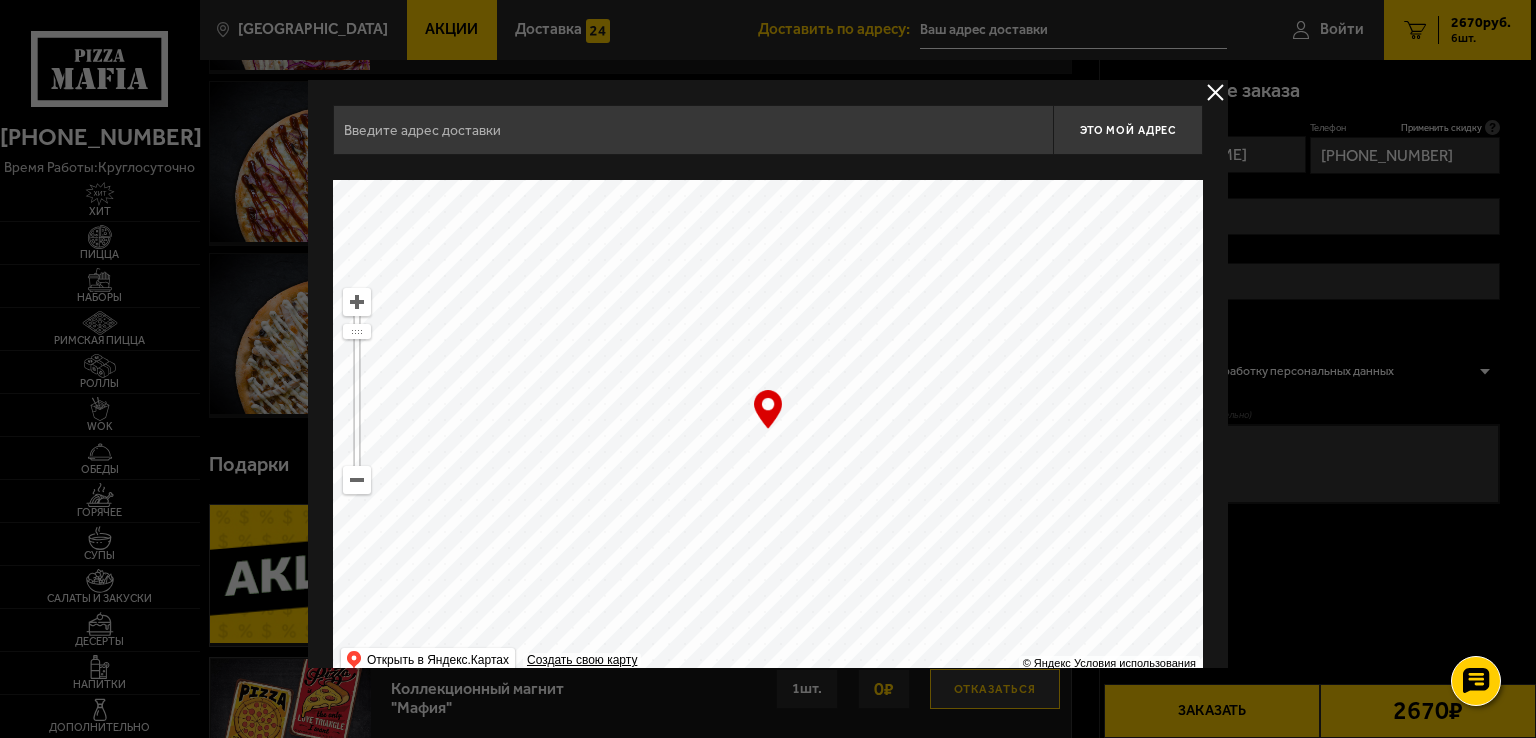 click at bounding box center [693, 130] 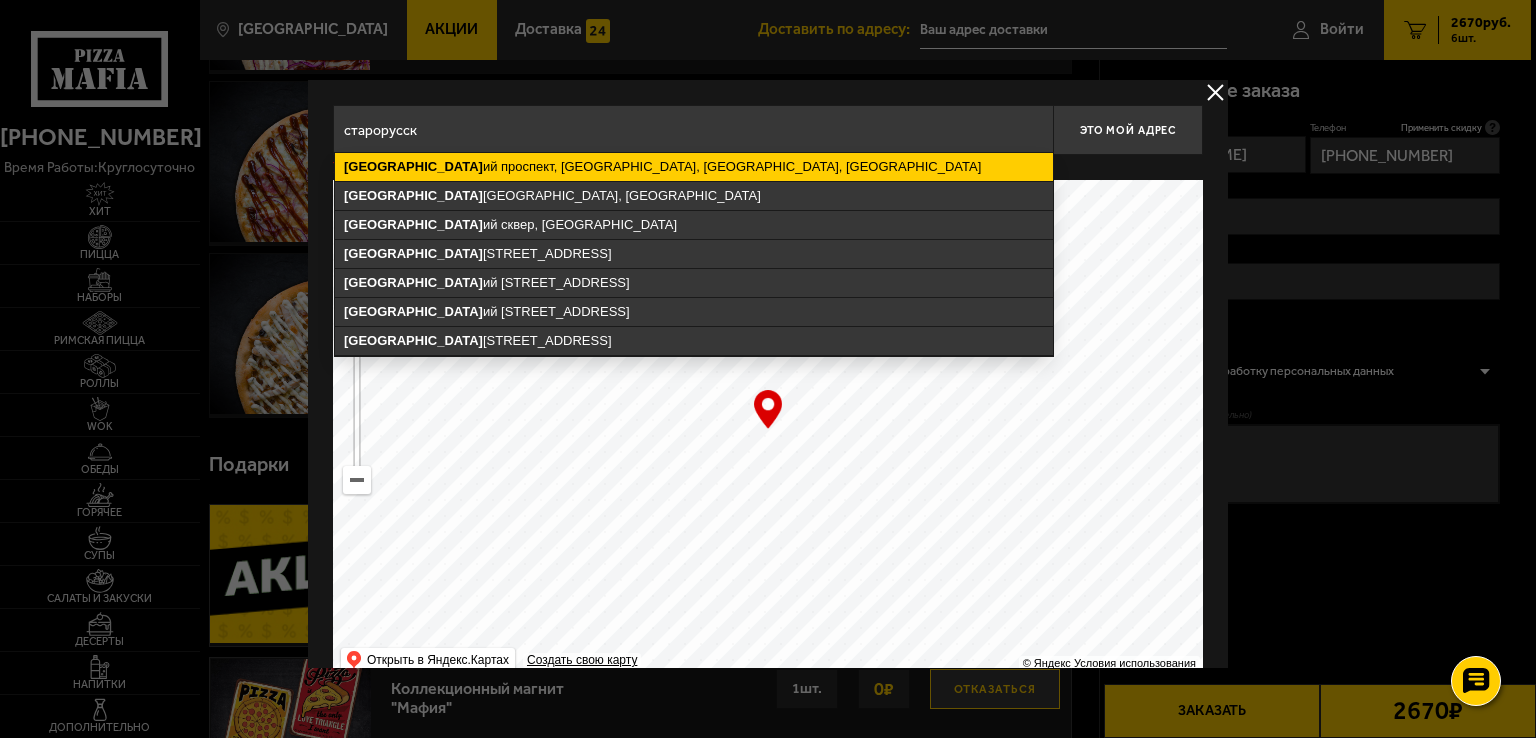 click on "Старорусск ий проспект, посёлок Шушары, Пушкинский район, Санкт-Петербург" at bounding box center (694, 167) 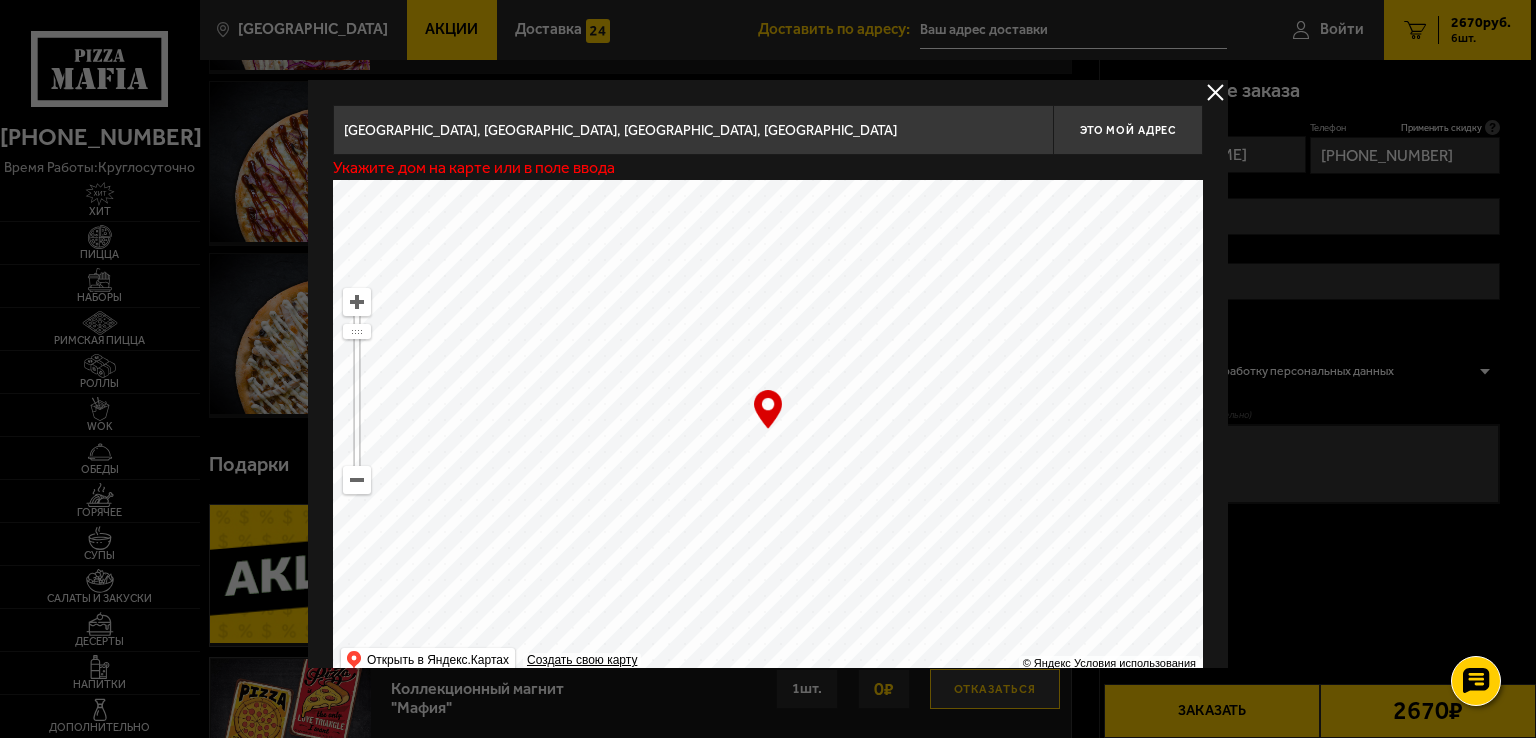 click on "Санкт-Петербург, Пушкинский район, посёлок Шушары, Старорусский проспект" at bounding box center [693, 130] 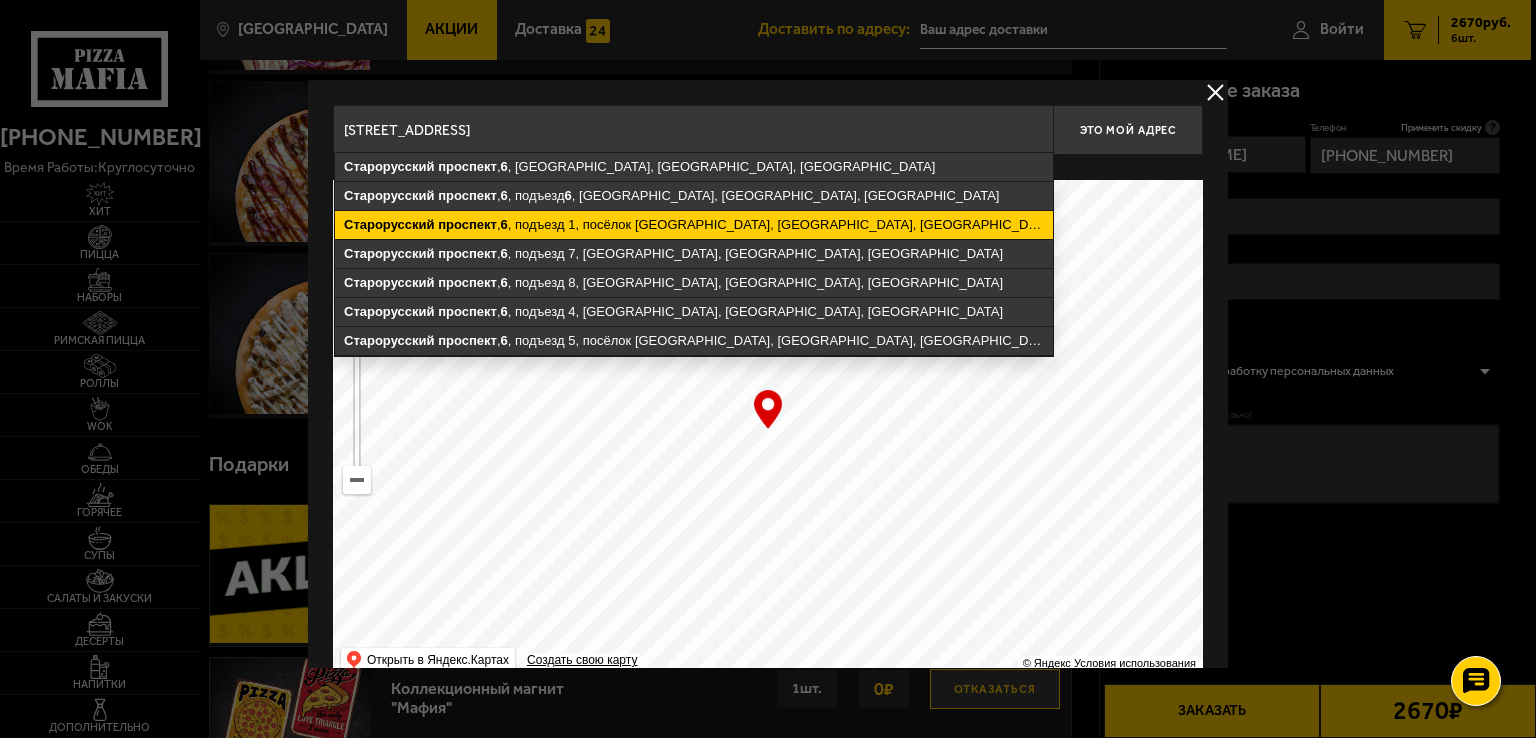 click on "Старорусский   проспект ,  6 , подъезд 1, посёлок Шушары, Пушкинский район, Санкт-Петербург" at bounding box center [694, 225] 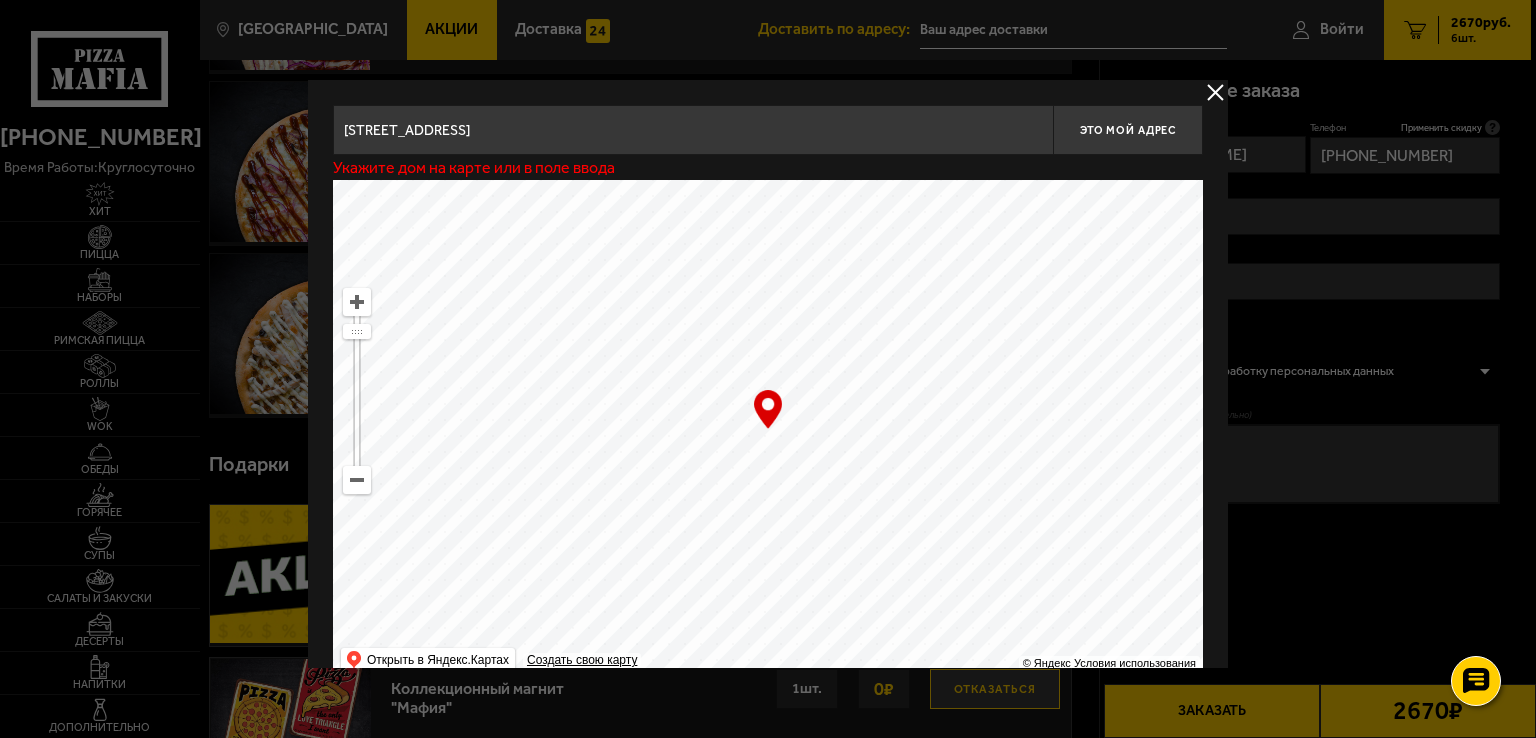 type on "Пушкинский район, посёлок Шушары, Старорусский проспект, 6, подъезд 1" 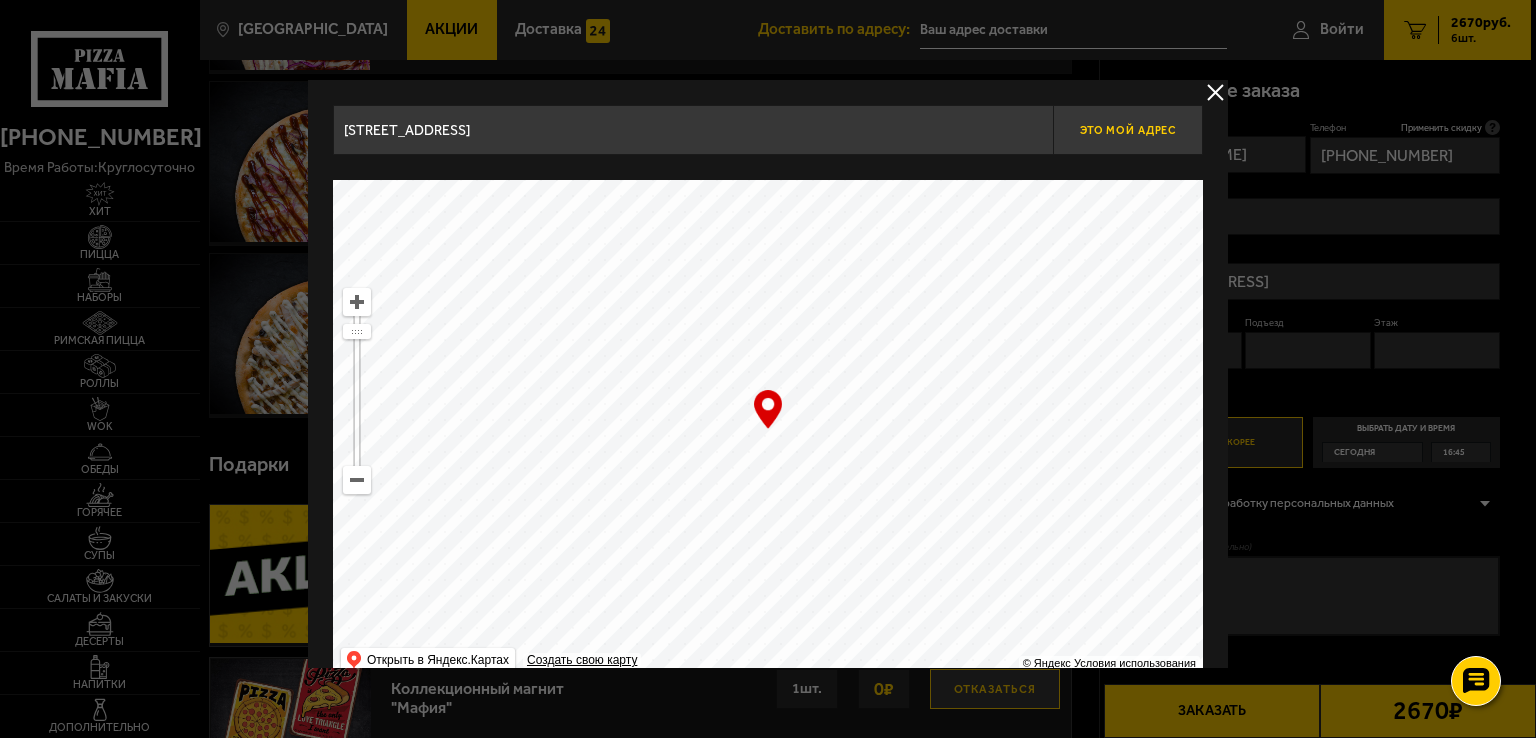 click on "Это мой адрес" at bounding box center (1128, 130) 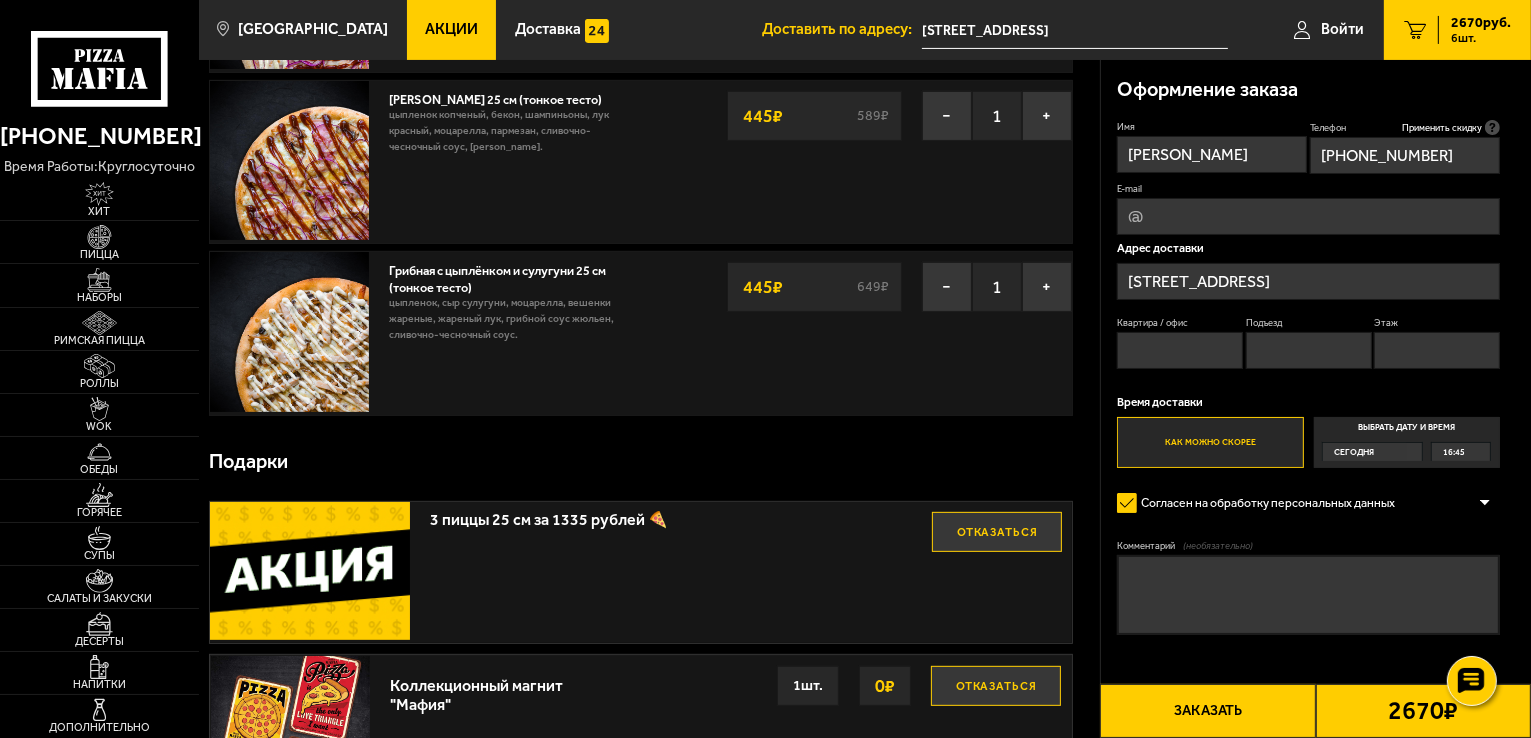 click on "Квартира / офис" at bounding box center [1180, 350] 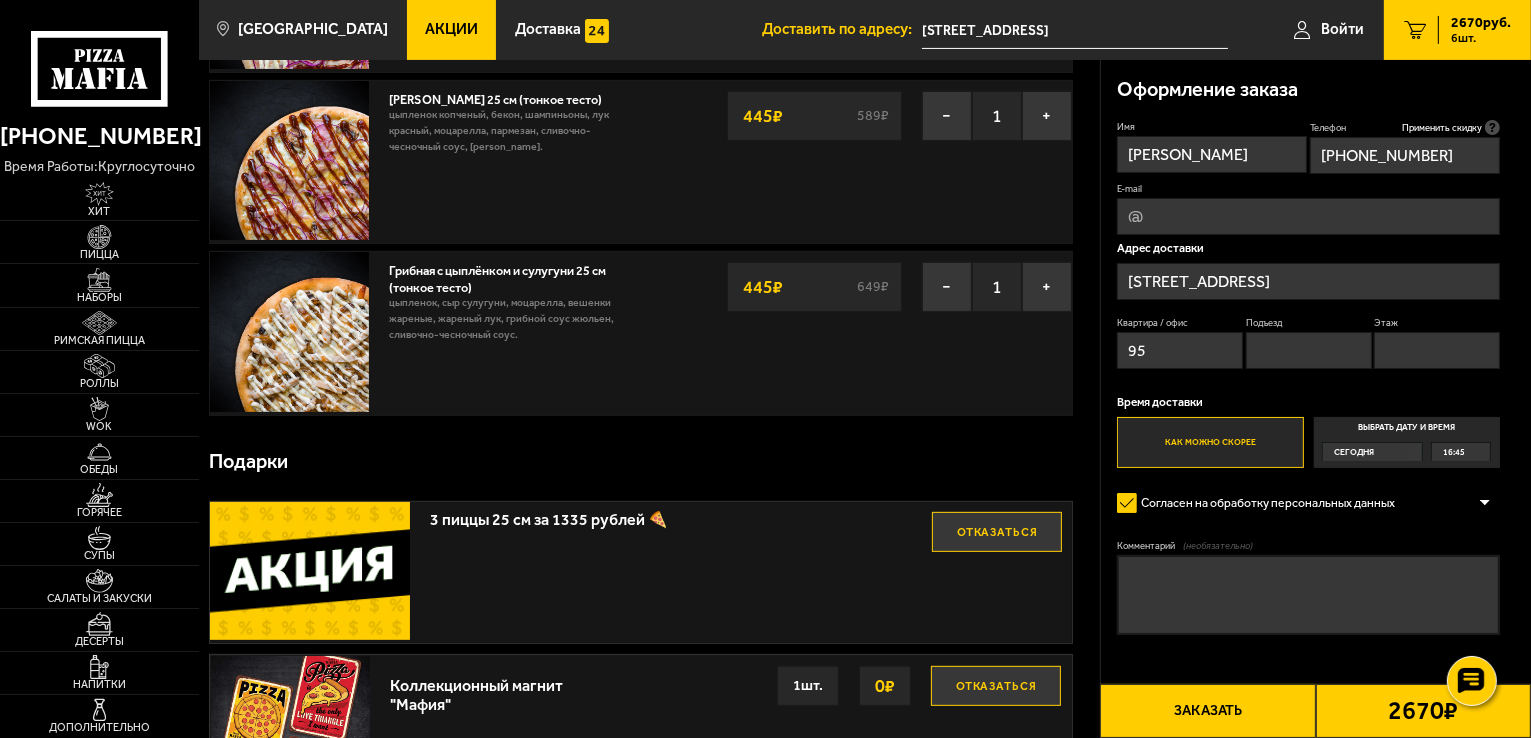 type on "95" 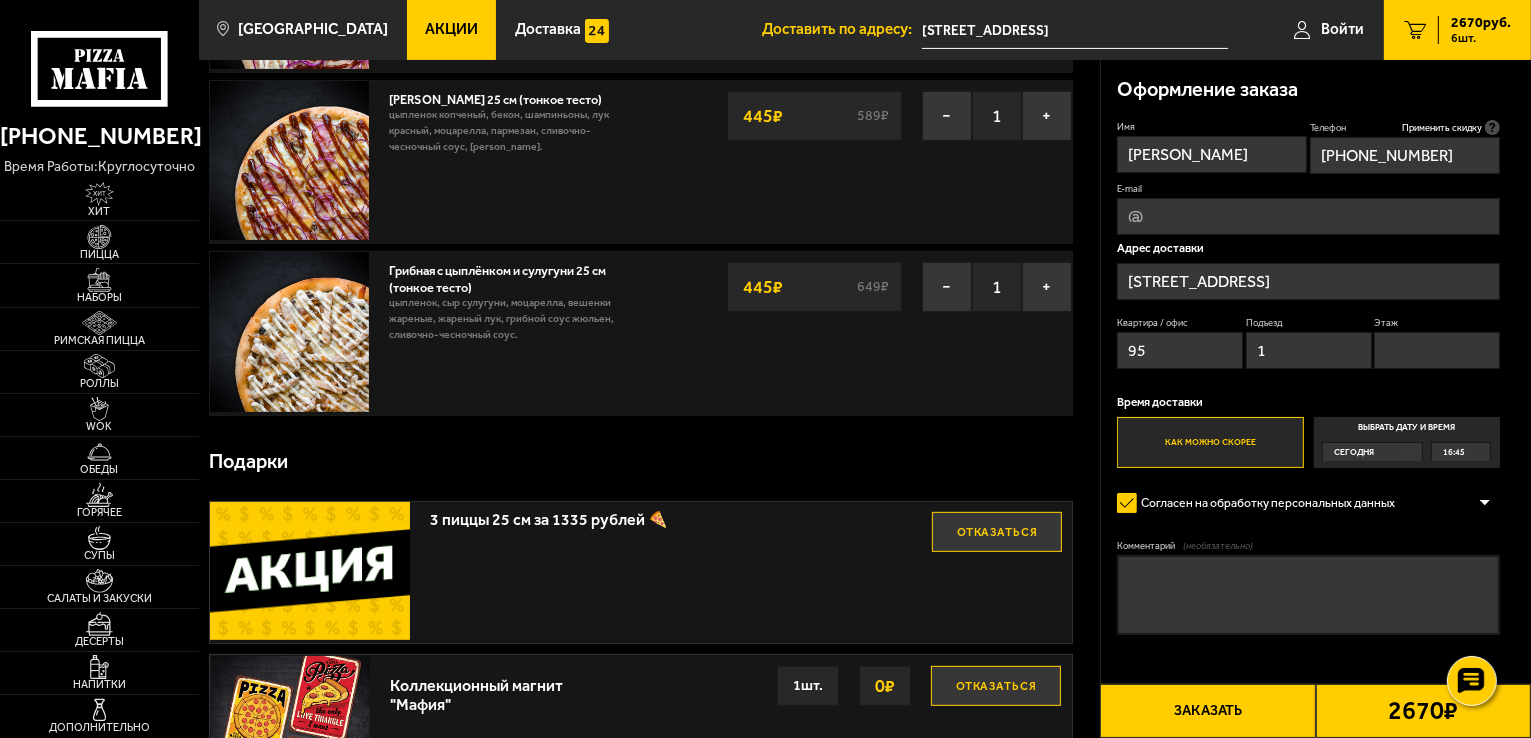 type on "1" 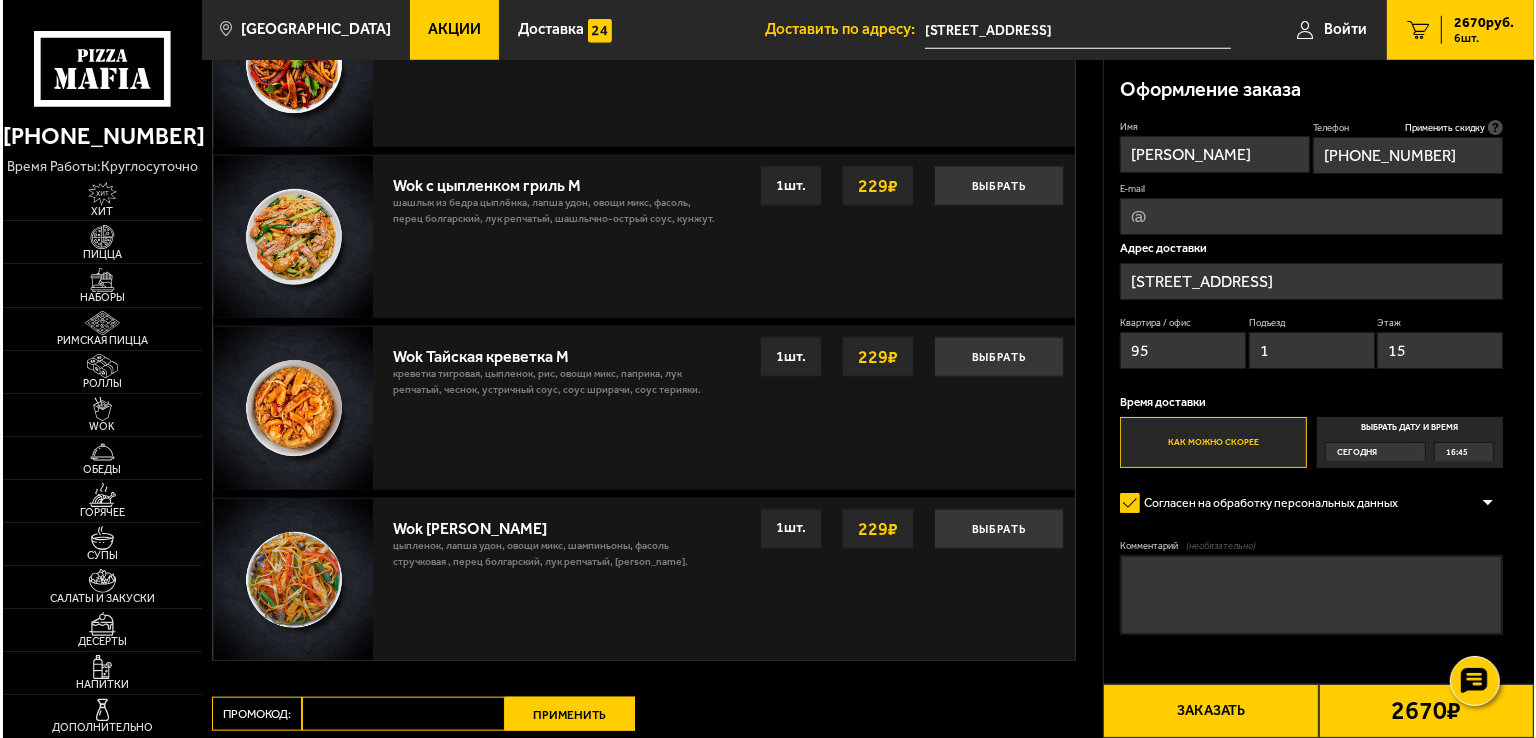 scroll, scrollTop: 2000, scrollLeft: 0, axis: vertical 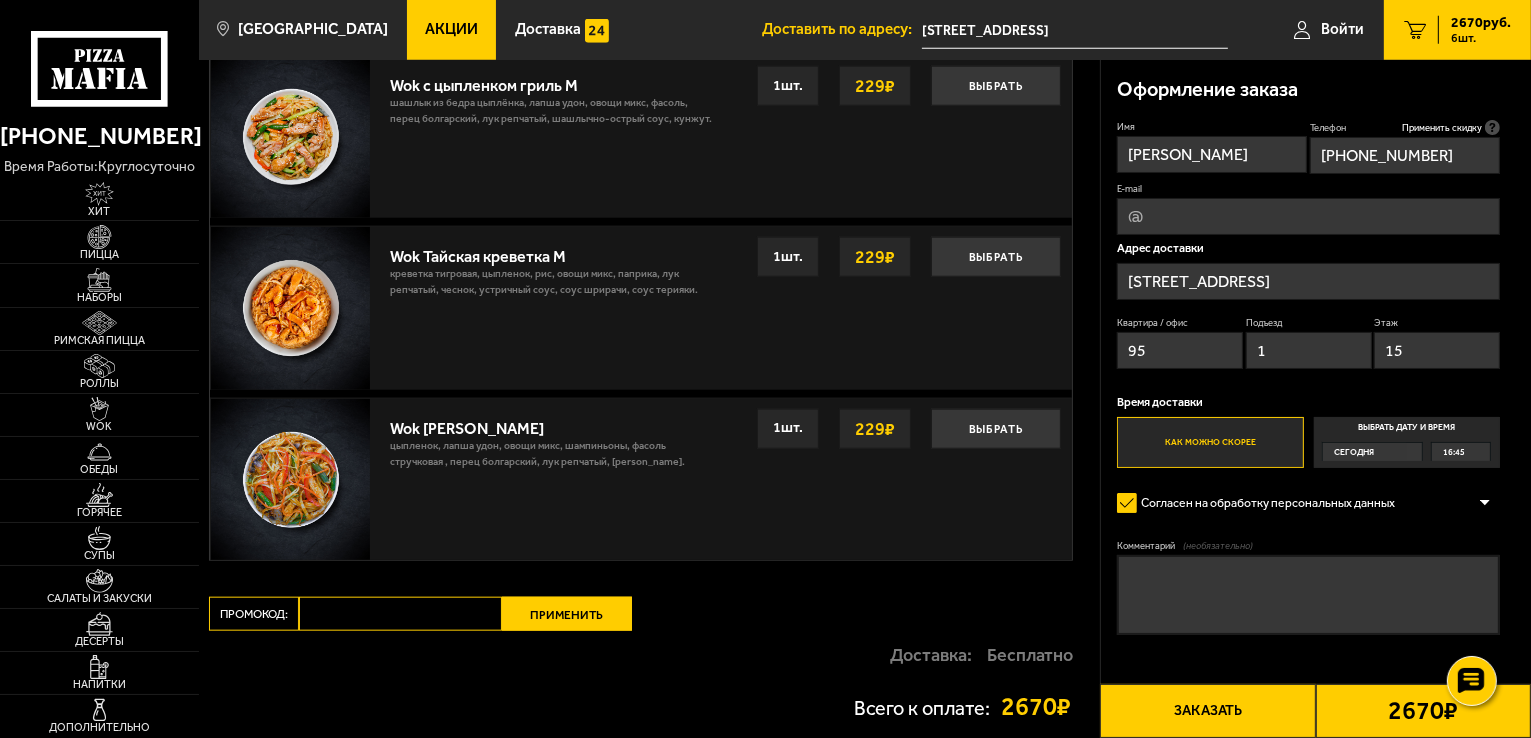 type on "15" 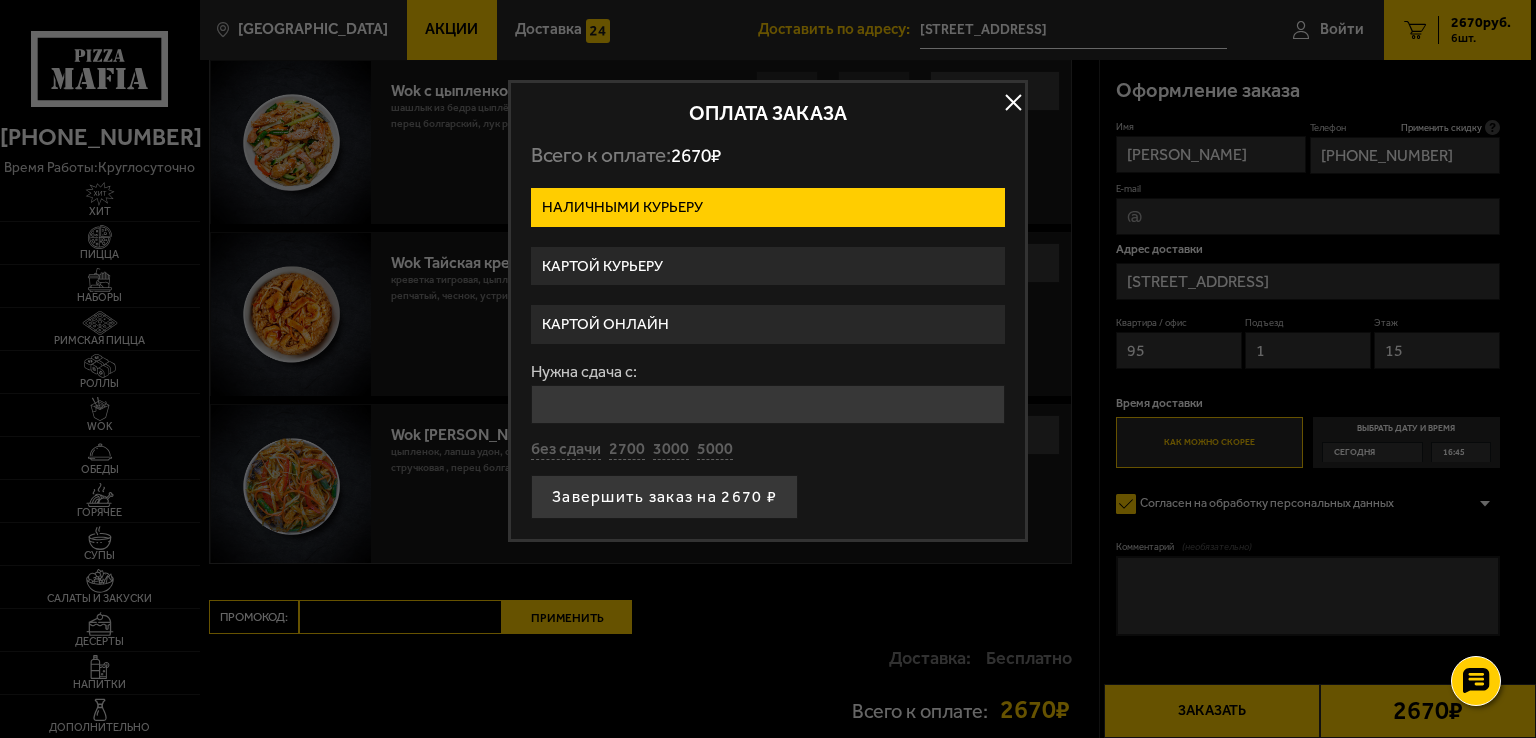 click on "Наличными курьеру" at bounding box center [768, 207] 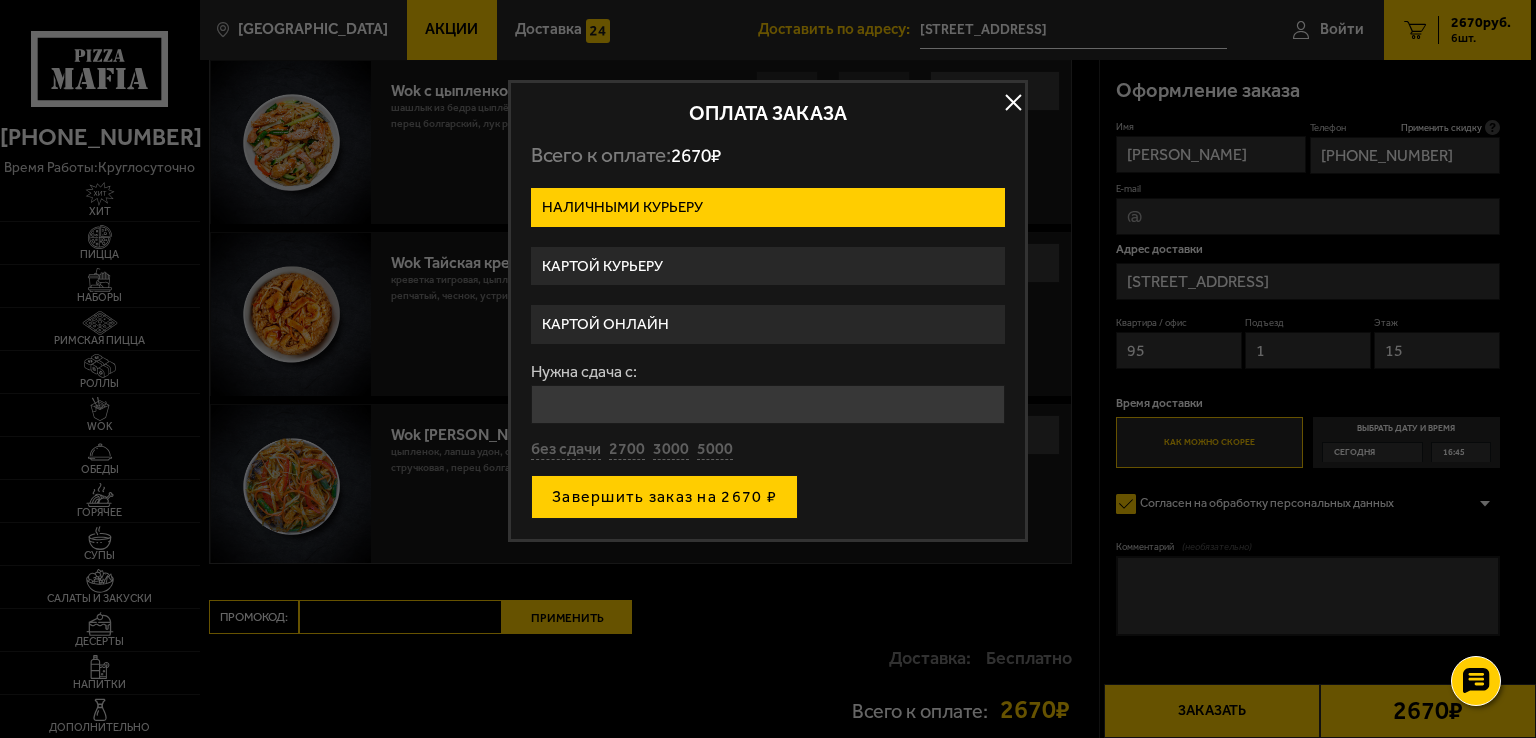 click on "Завершить заказ на 2670 ₽" at bounding box center [664, 497] 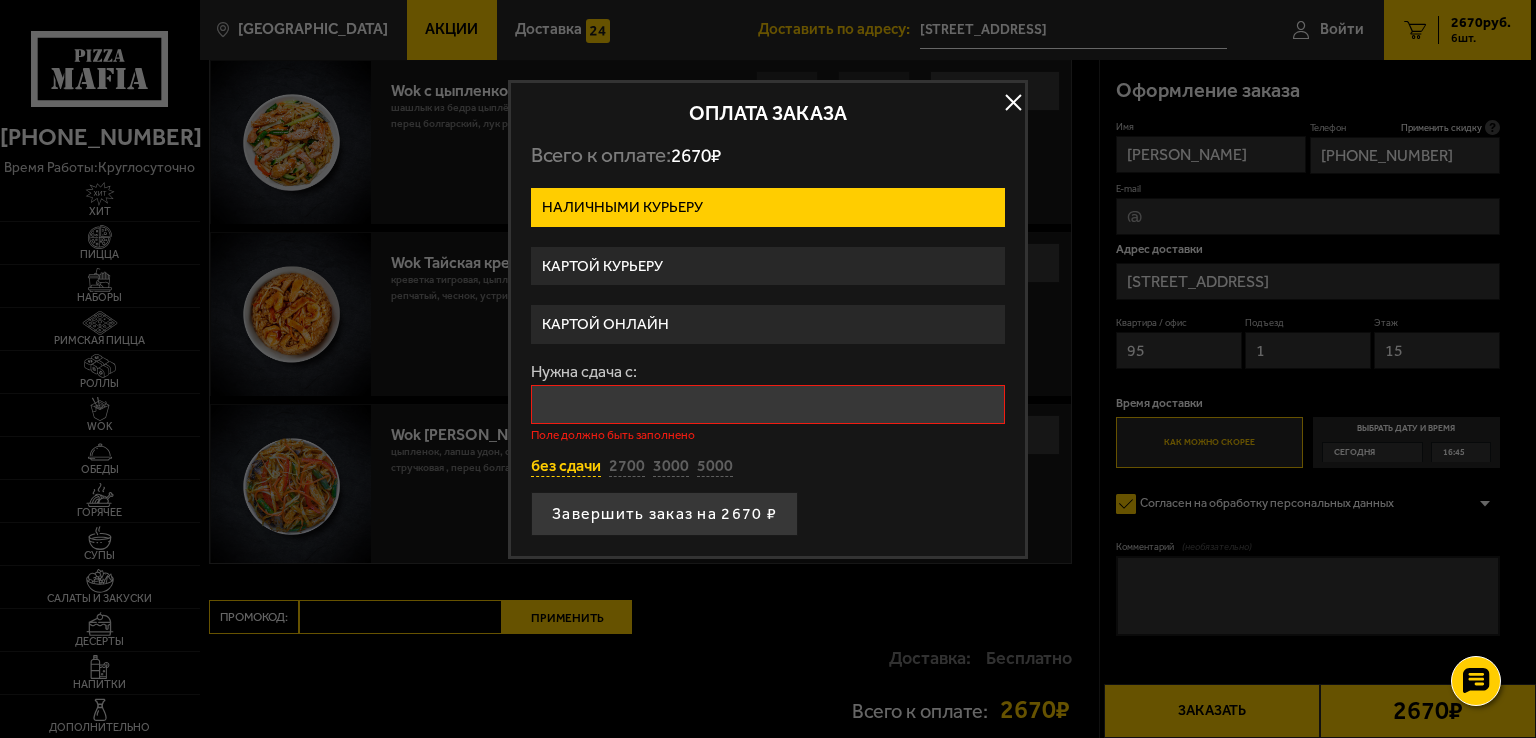 click on "без сдачи" at bounding box center [566, 467] 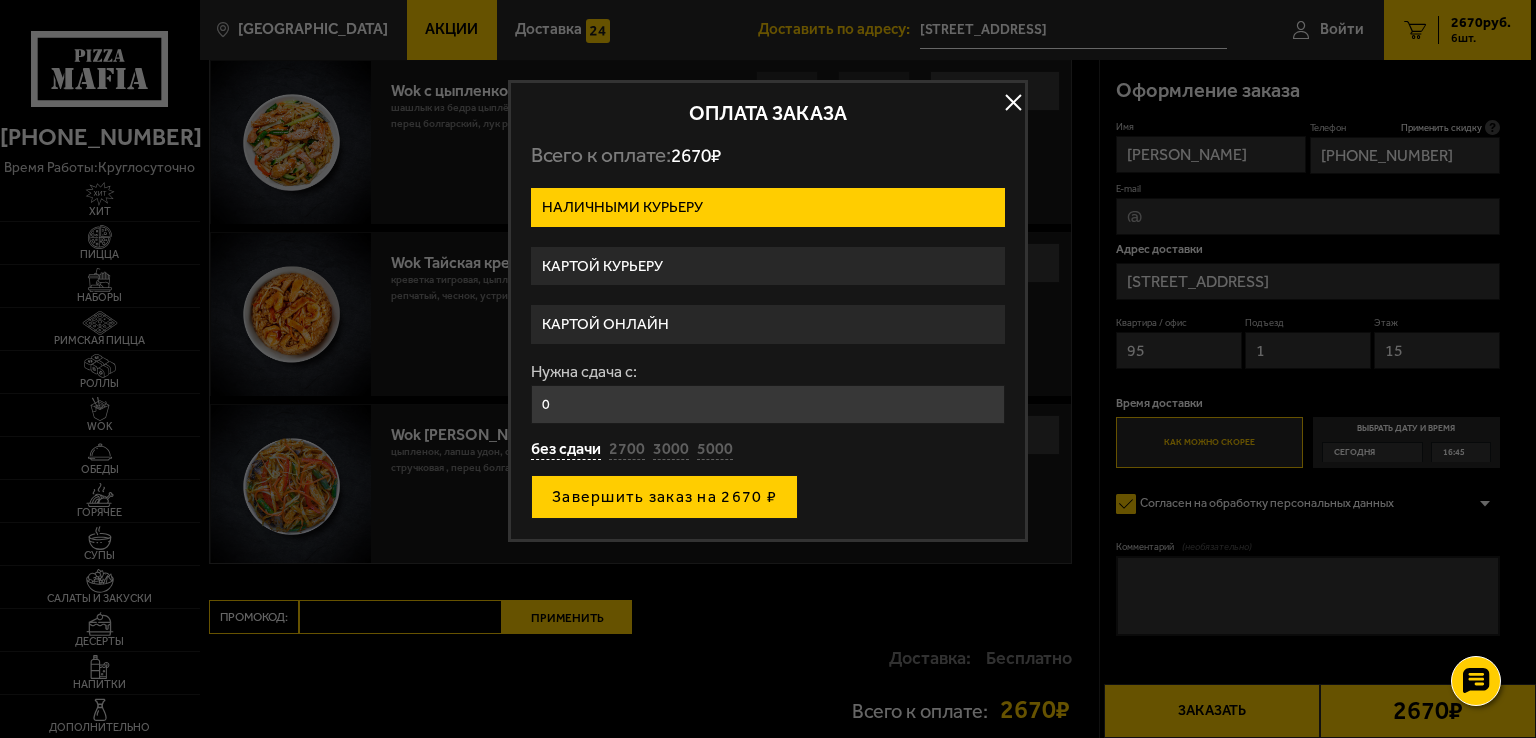 click on "Завершить заказ на 2670 ₽" at bounding box center (664, 497) 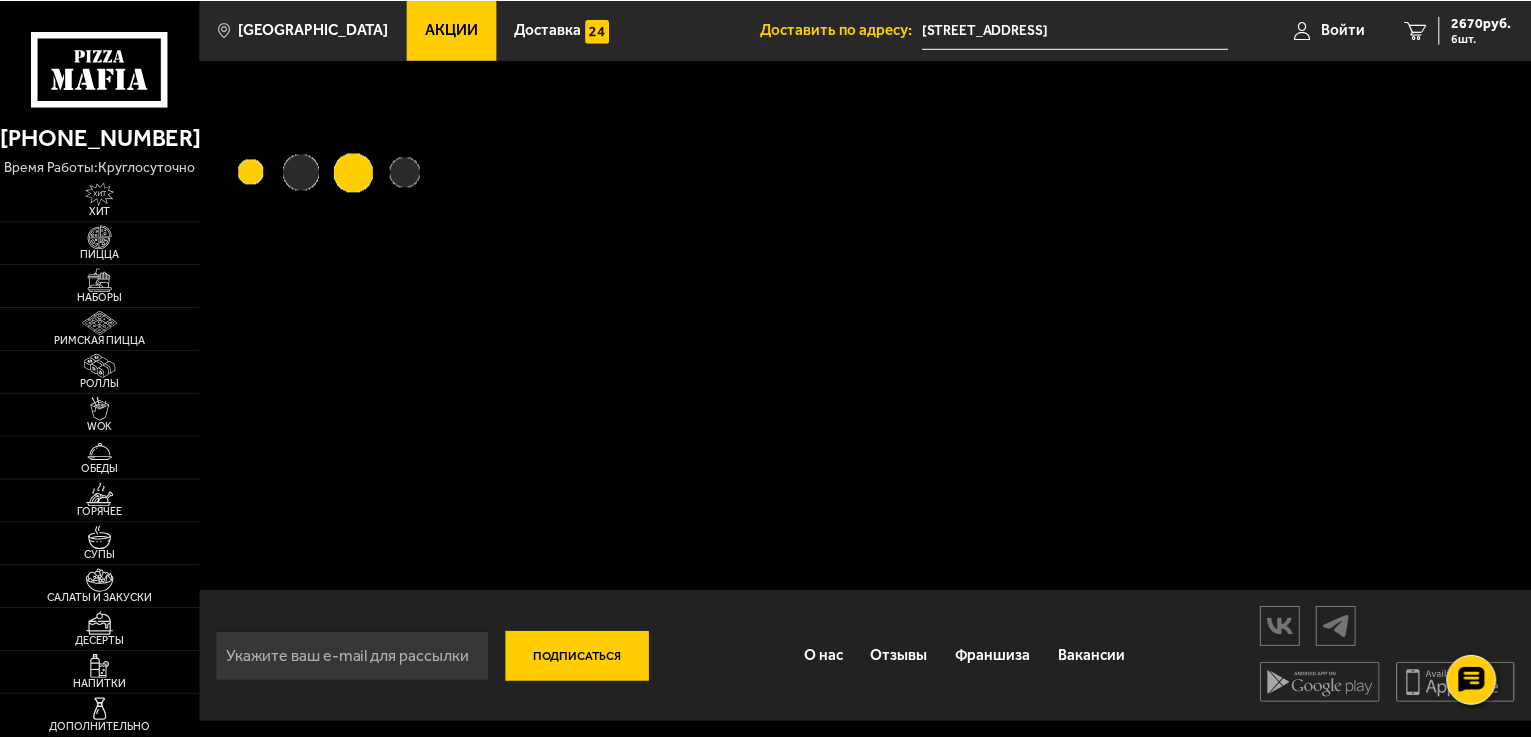 scroll, scrollTop: 0, scrollLeft: 0, axis: both 